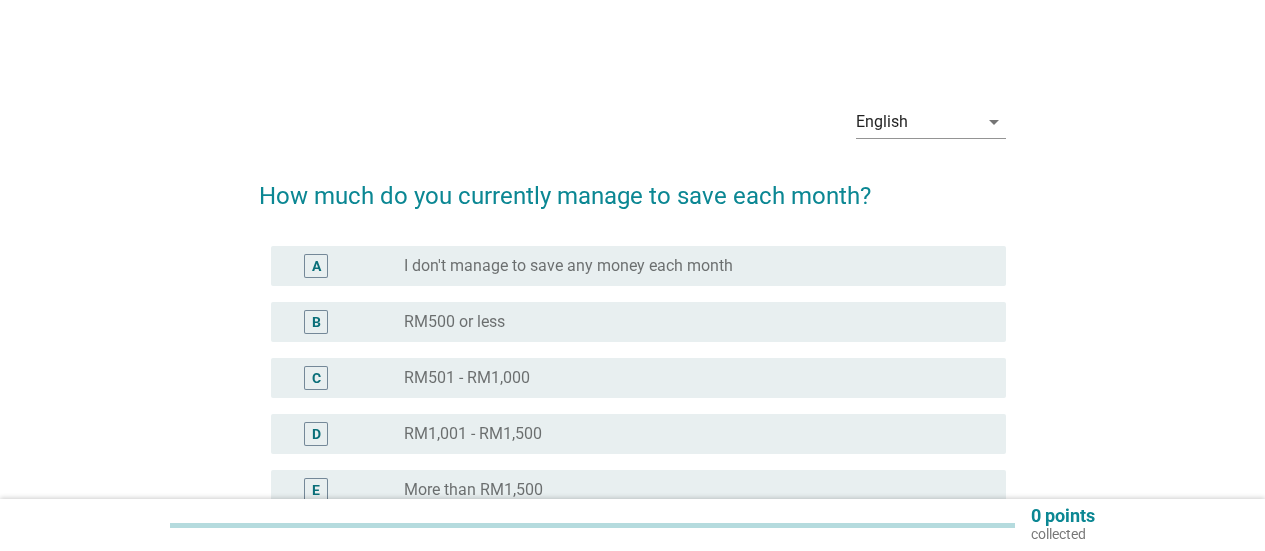 scroll, scrollTop: 0, scrollLeft: 0, axis: both 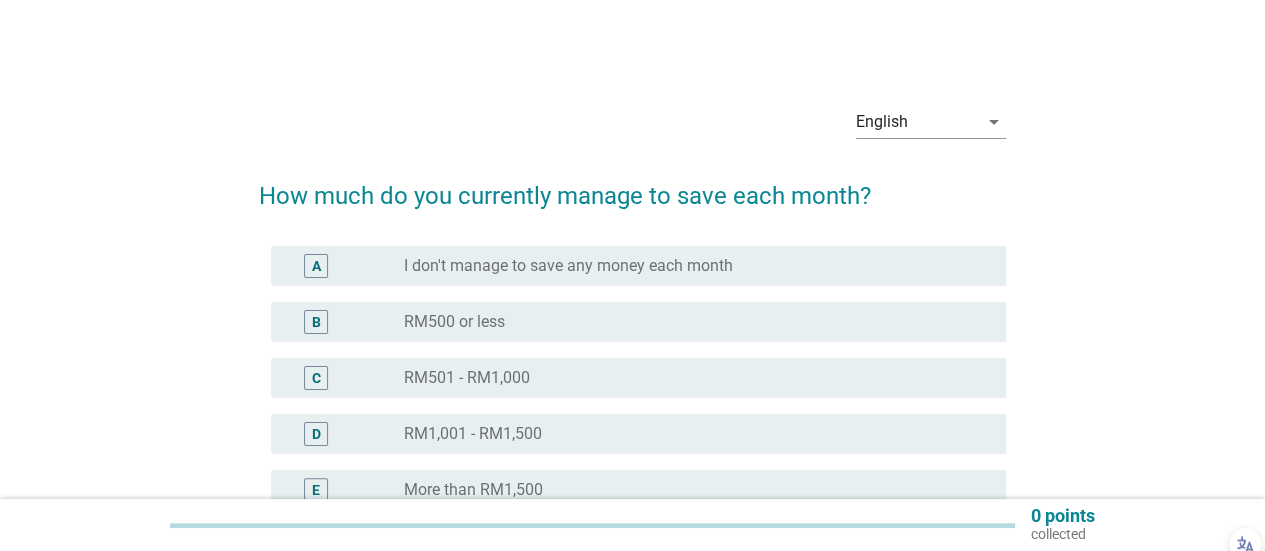 click on "radio_button_unchecked RM501 - RM1,000" at bounding box center [689, 378] 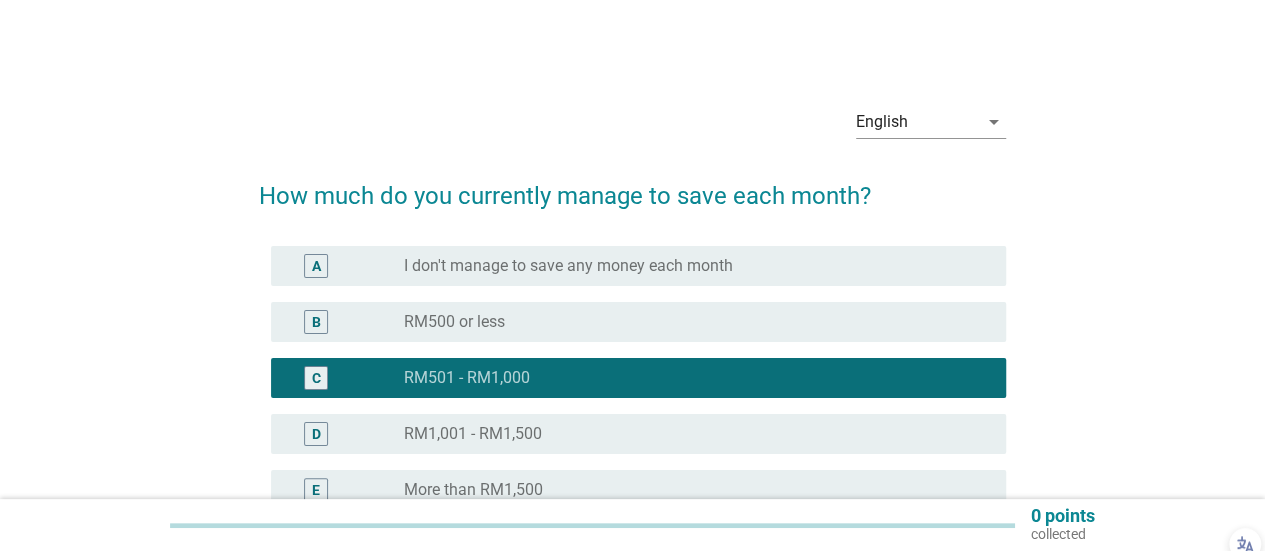 scroll, scrollTop: 220, scrollLeft: 0, axis: vertical 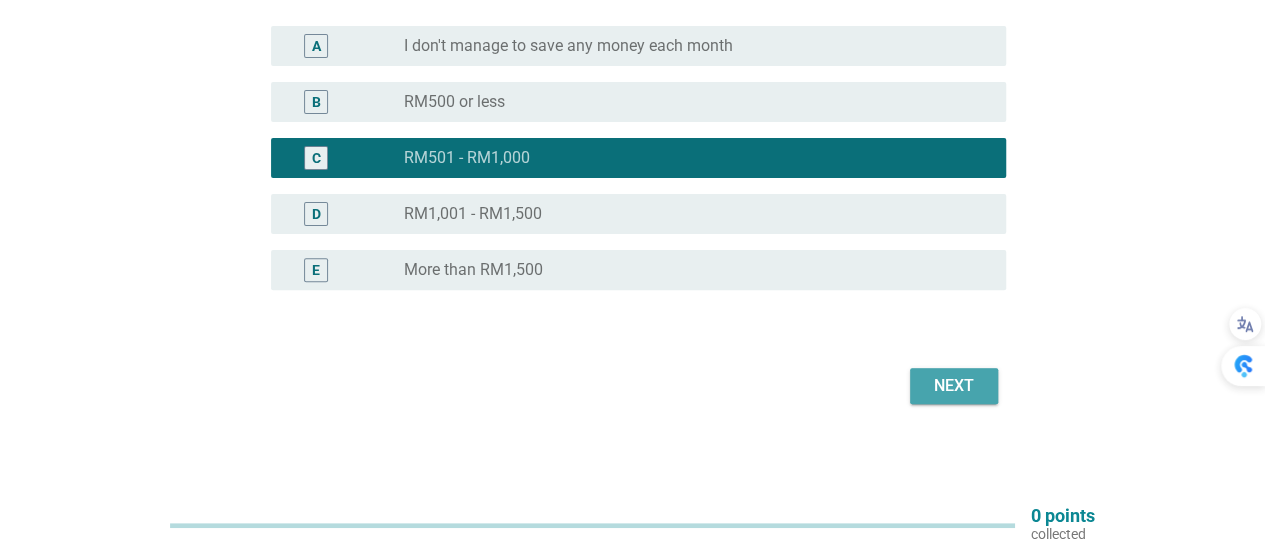 click on "Next" at bounding box center (954, 386) 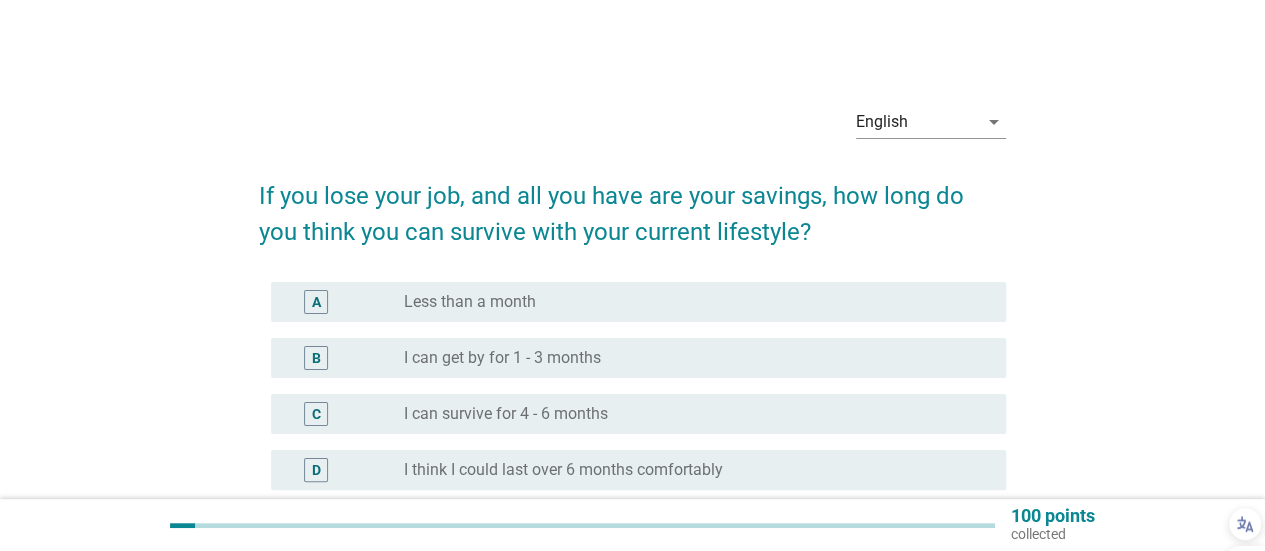 scroll, scrollTop: 100, scrollLeft: 0, axis: vertical 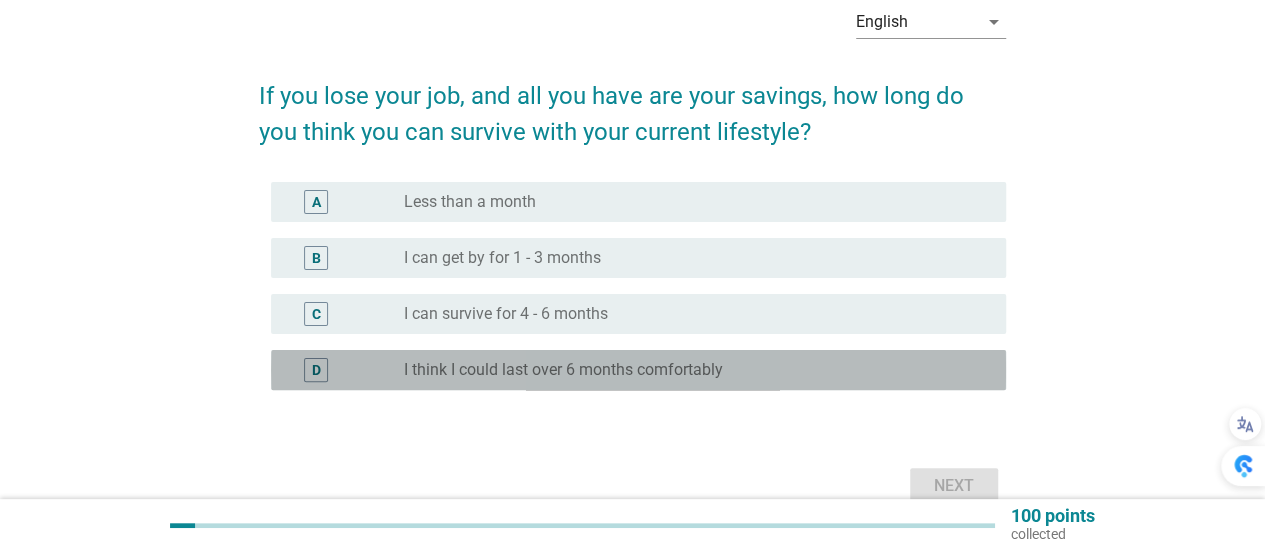 click on "radio_button_unchecked I think I could last over 6 months comfortably" at bounding box center [689, 370] 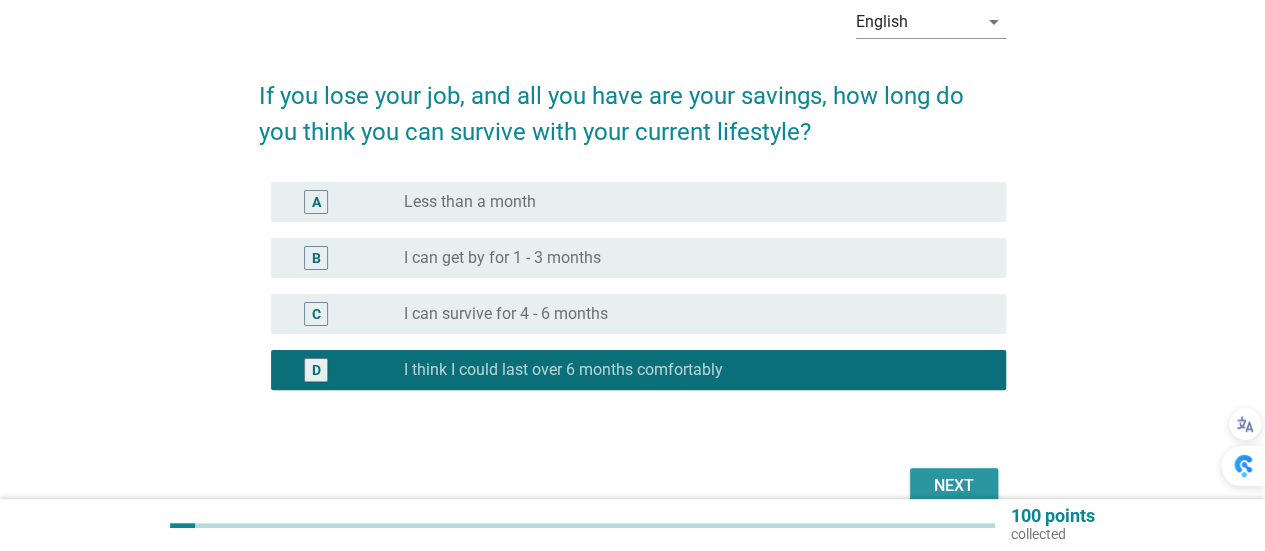 click on "Next" at bounding box center [954, 486] 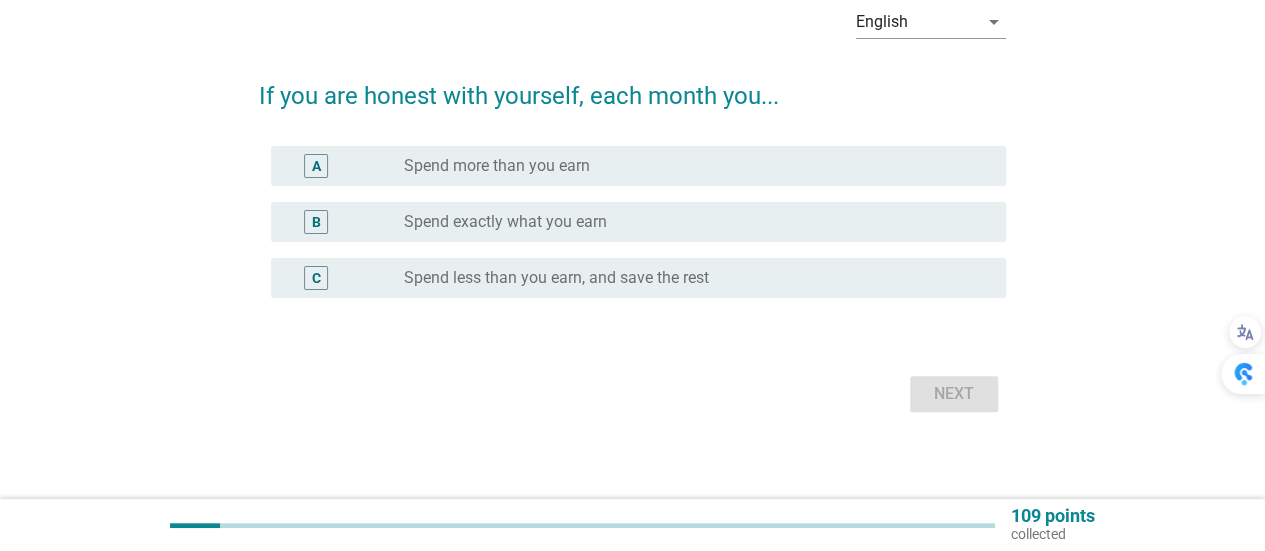 scroll, scrollTop: 0, scrollLeft: 0, axis: both 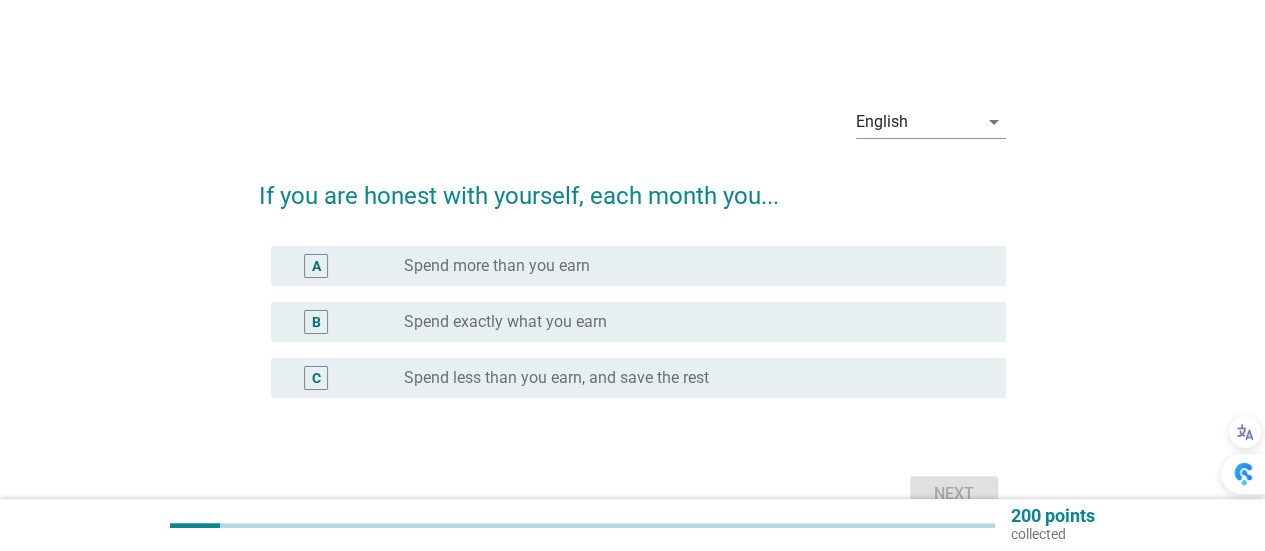 click on "radio_button_unchecked Spend less than you earn, and save the rest" at bounding box center [689, 378] 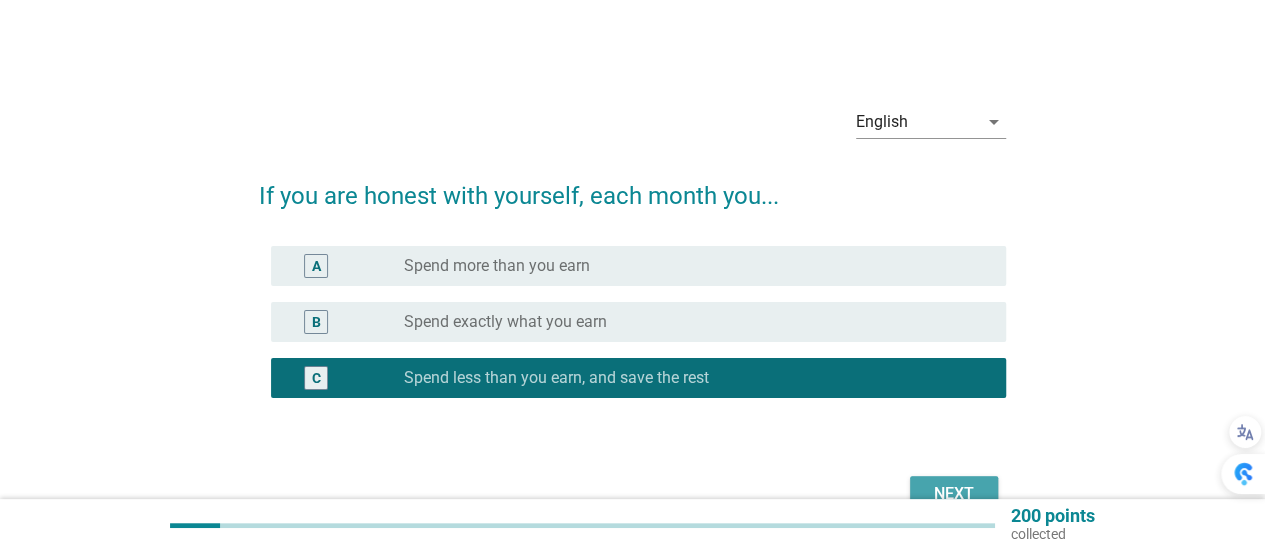 click on "Next" at bounding box center (954, 494) 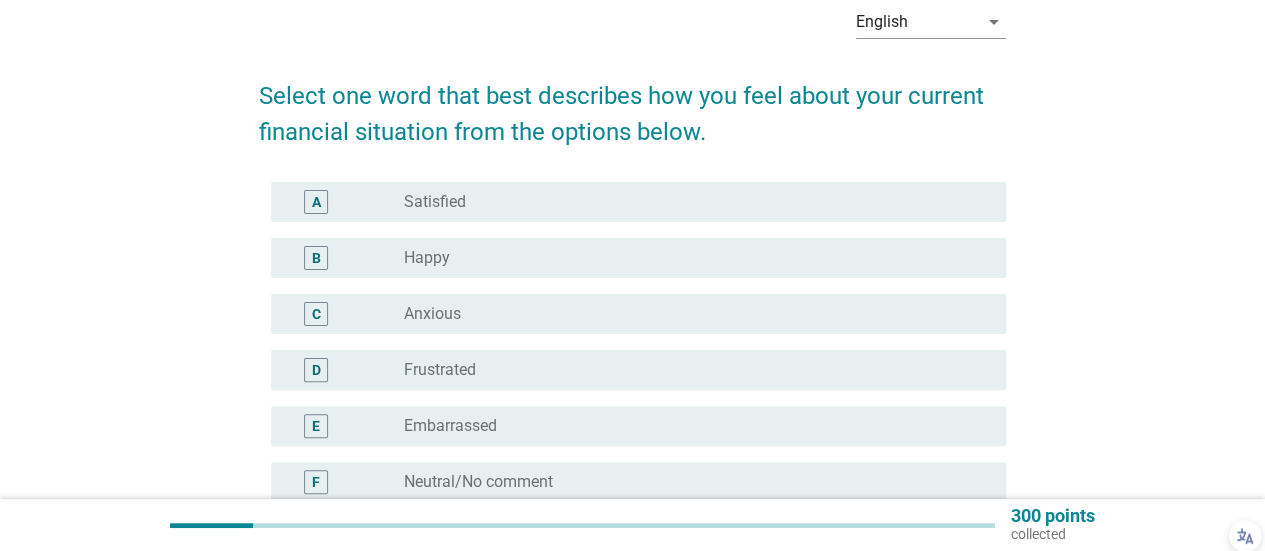 scroll, scrollTop: 200, scrollLeft: 0, axis: vertical 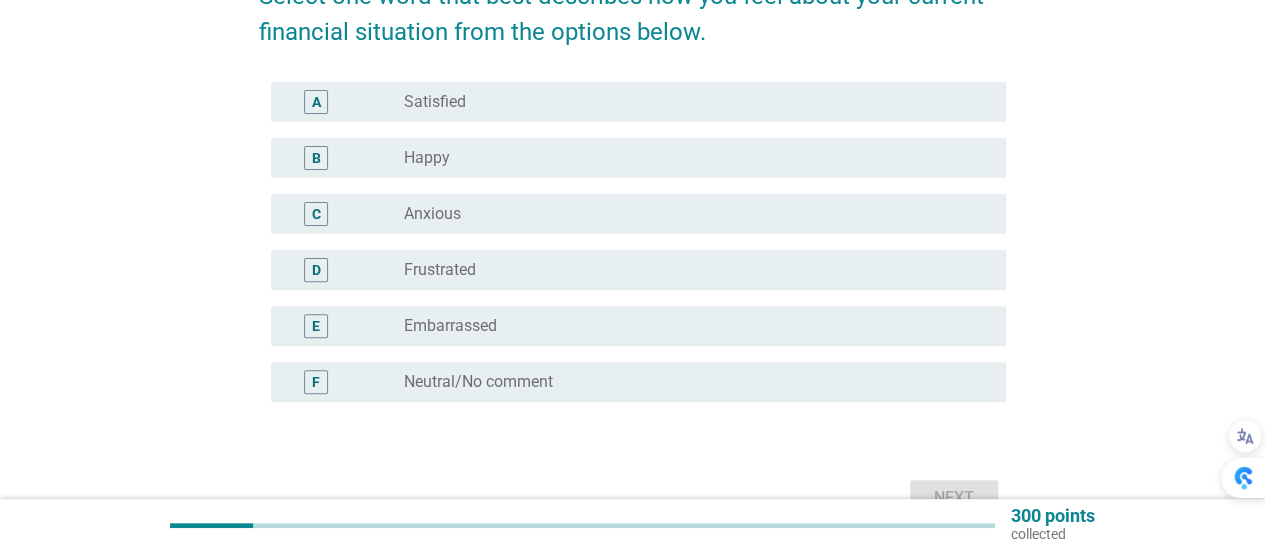 click on "radio_button_unchecked Happy" at bounding box center (689, 158) 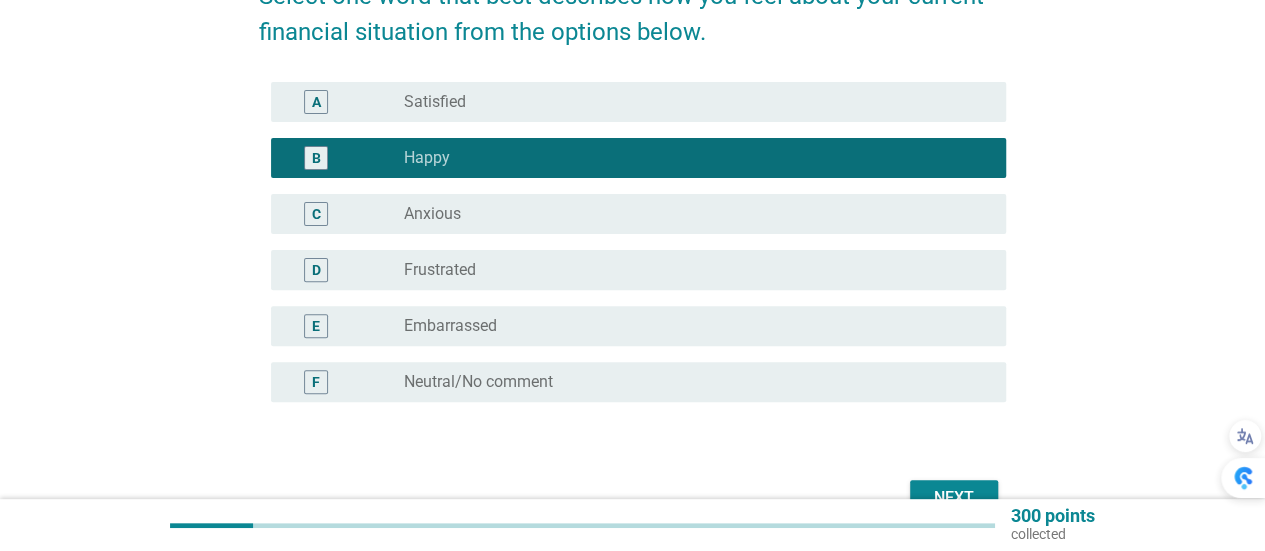 click on "Next" at bounding box center (954, 498) 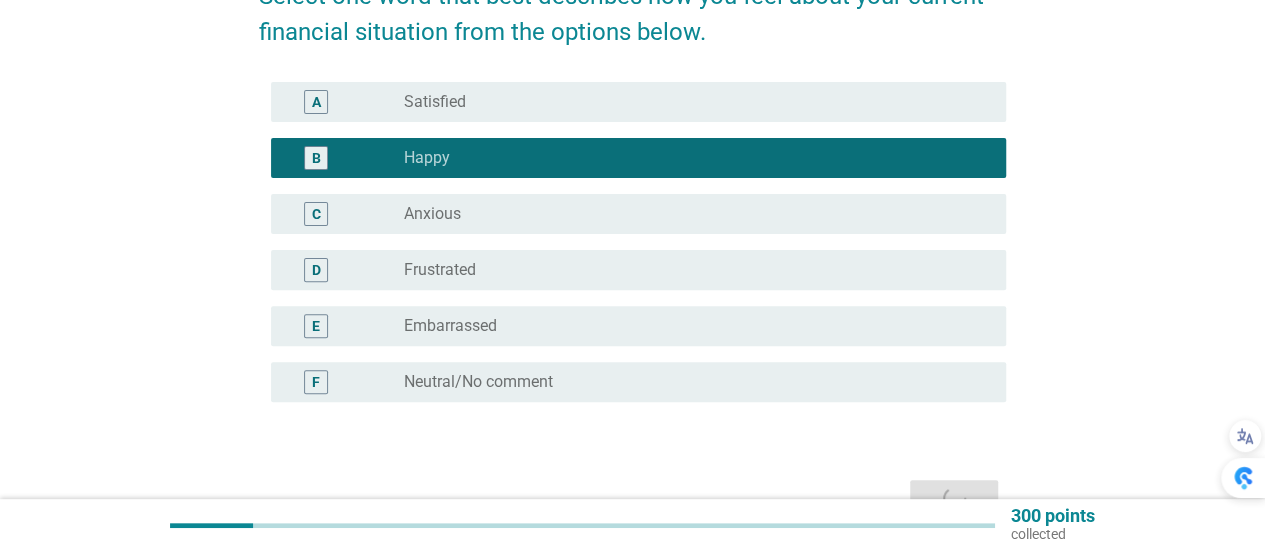 scroll, scrollTop: 0, scrollLeft: 0, axis: both 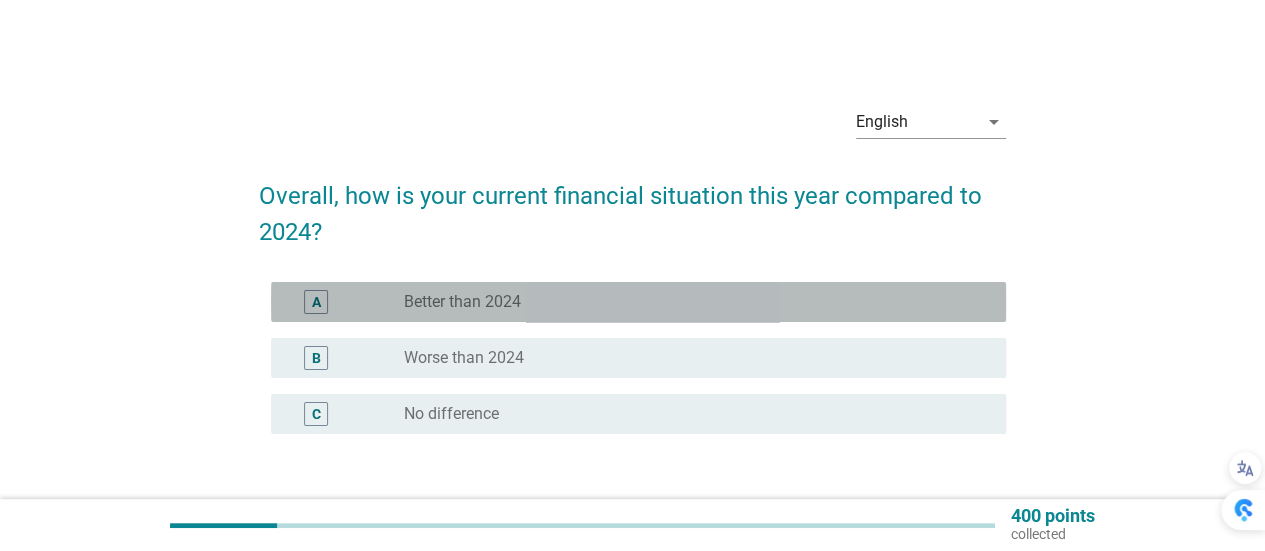 click on "radio_button_unchecked Better than 2024" at bounding box center [689, 302] 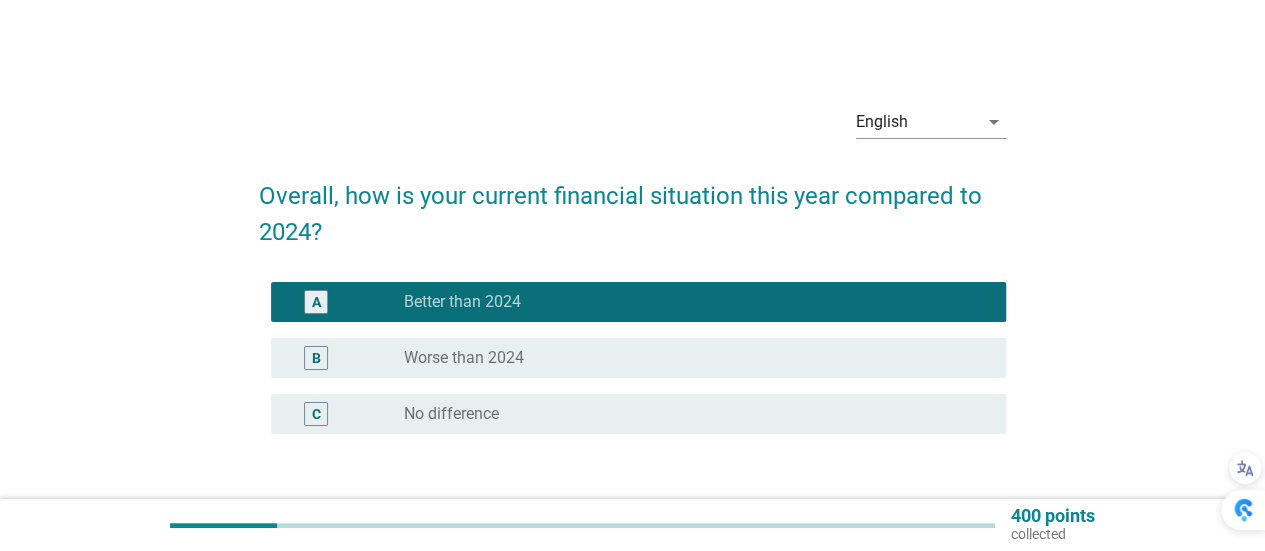 scroll, scrollTop: 144, scrollLeft: 0, axis: vertical 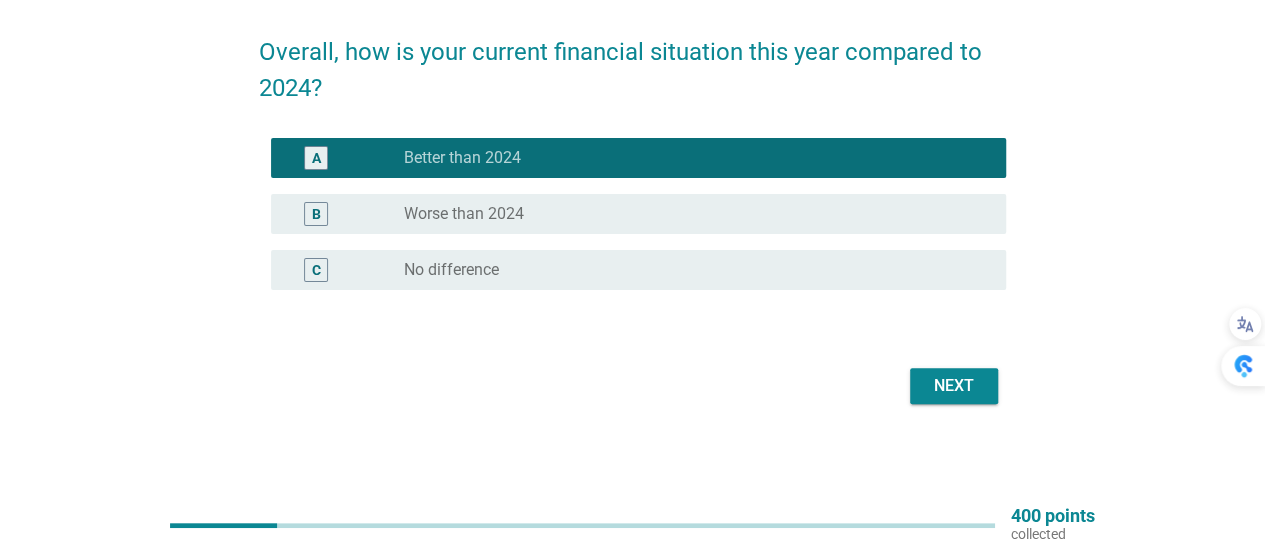click on "Next" at bounding box center [954, 386] 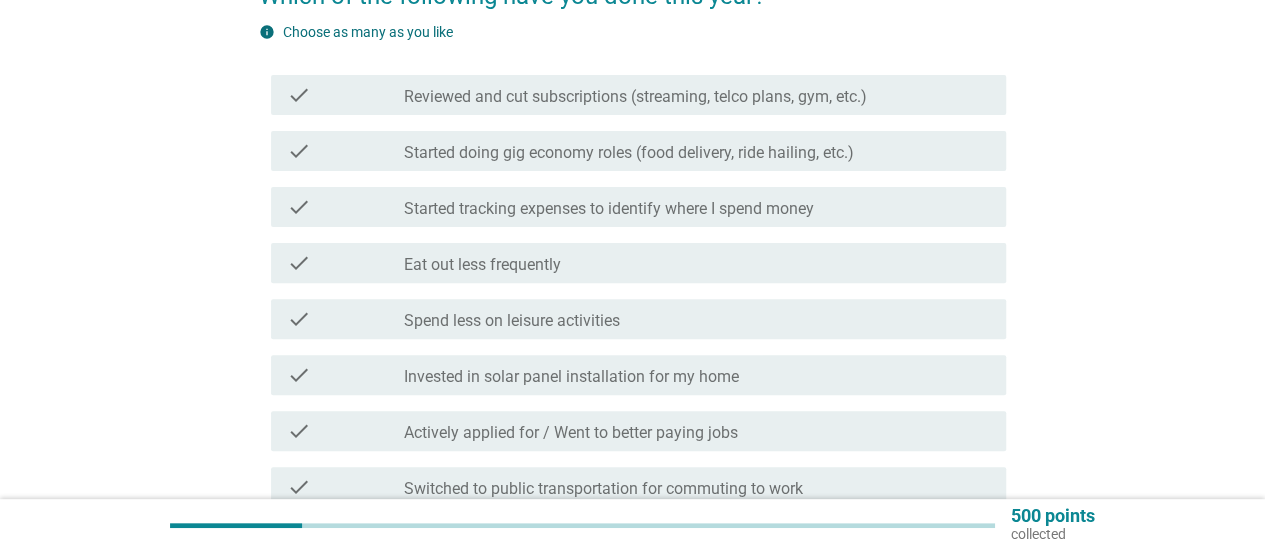 scroll, scrollTop: 300, scrollLeft: 0, axis: vertical 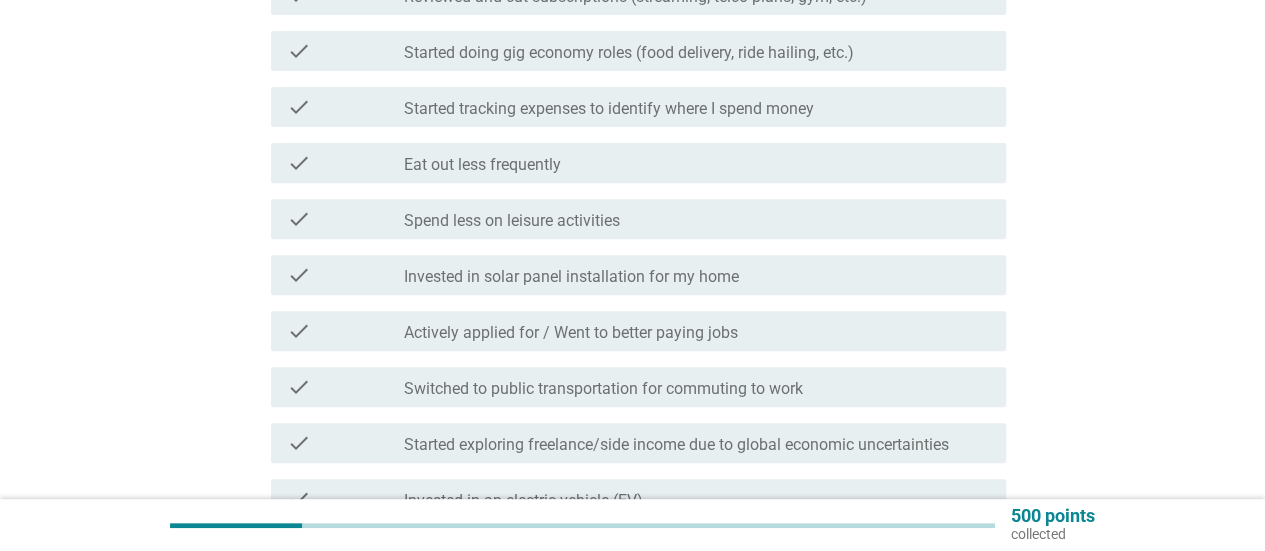 click on "check_box_outline_blank Invested in solar panel installation for my home" at bounding box center (697, 275) 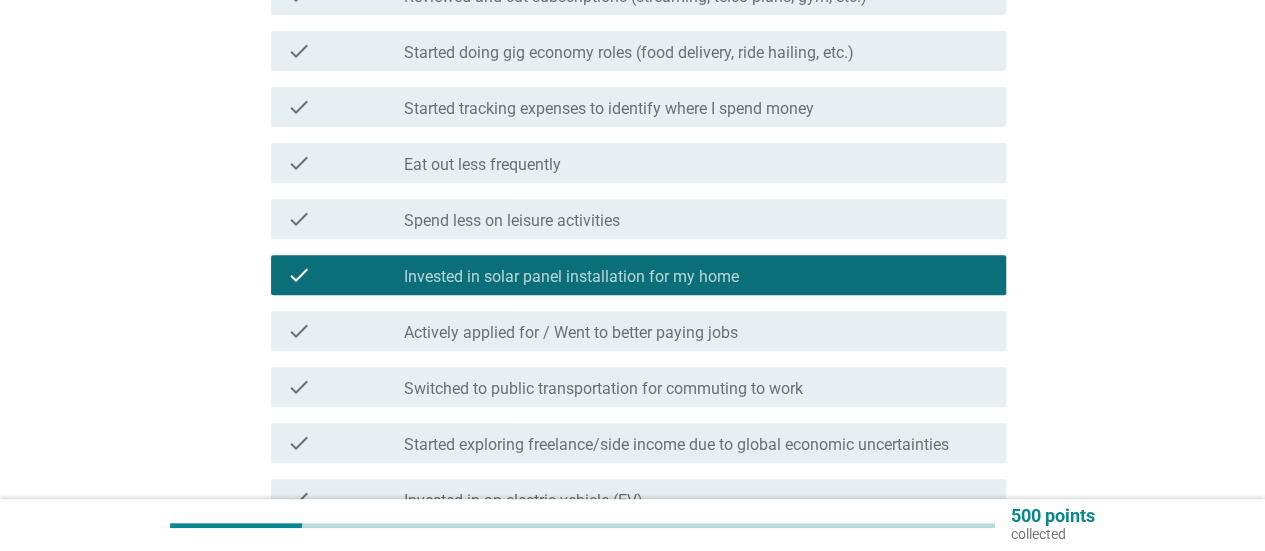 scroll, scrollTop: 400, scrollLeft: 0, axis: vertical 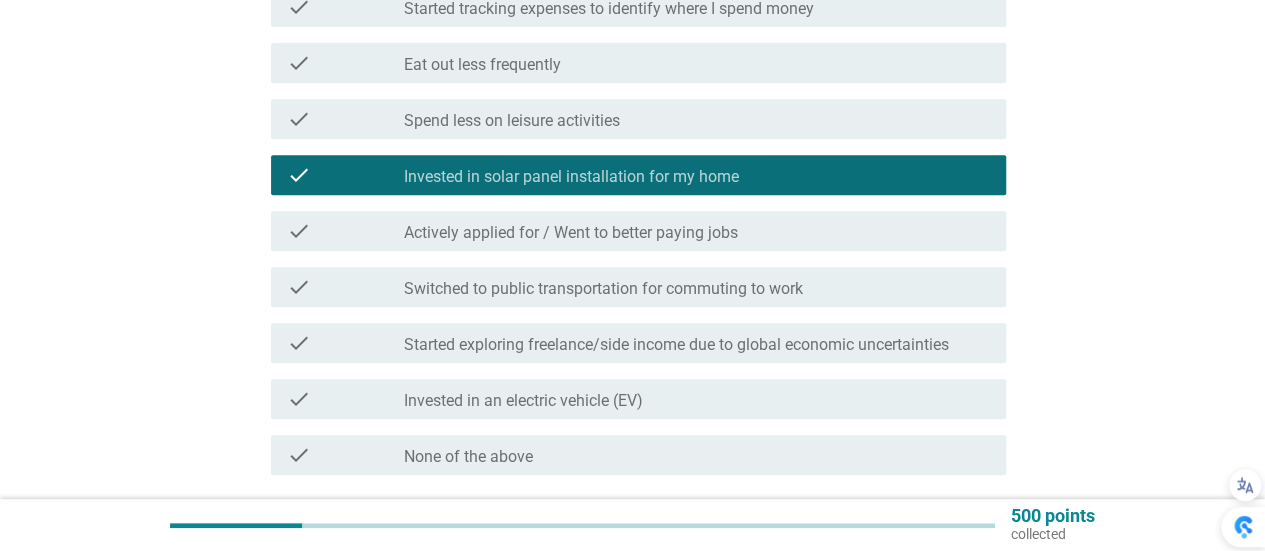 click on "check_box_outline_blank Invested in an electric vehicle (EV)" at bounding box center [697, 399] 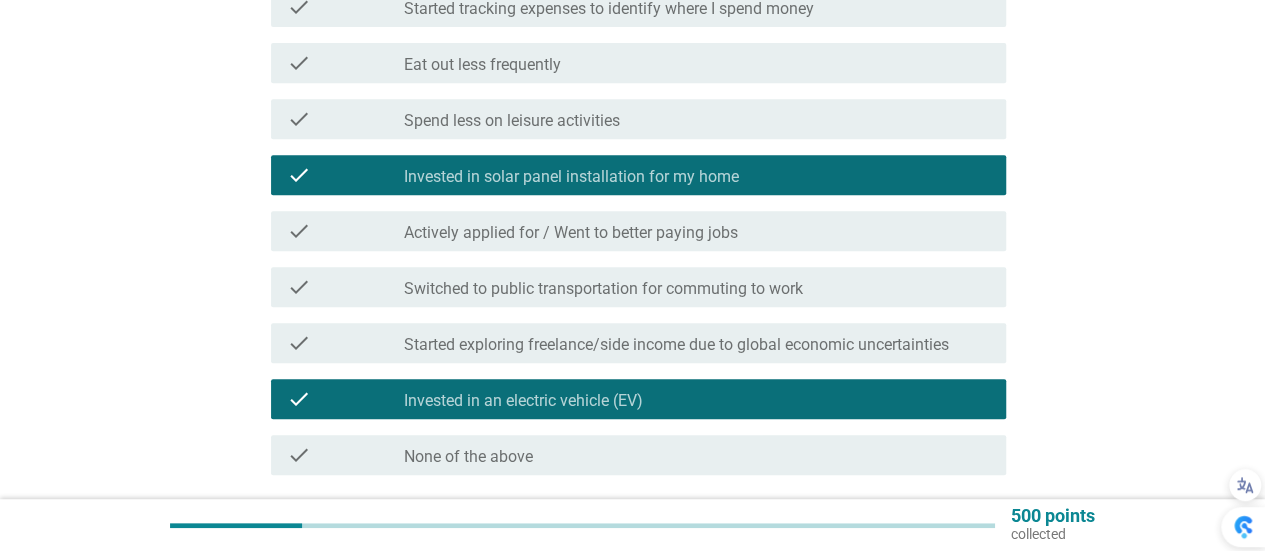 scroll, scrollTop: 562, scrollLeft: 0, axis: vertical 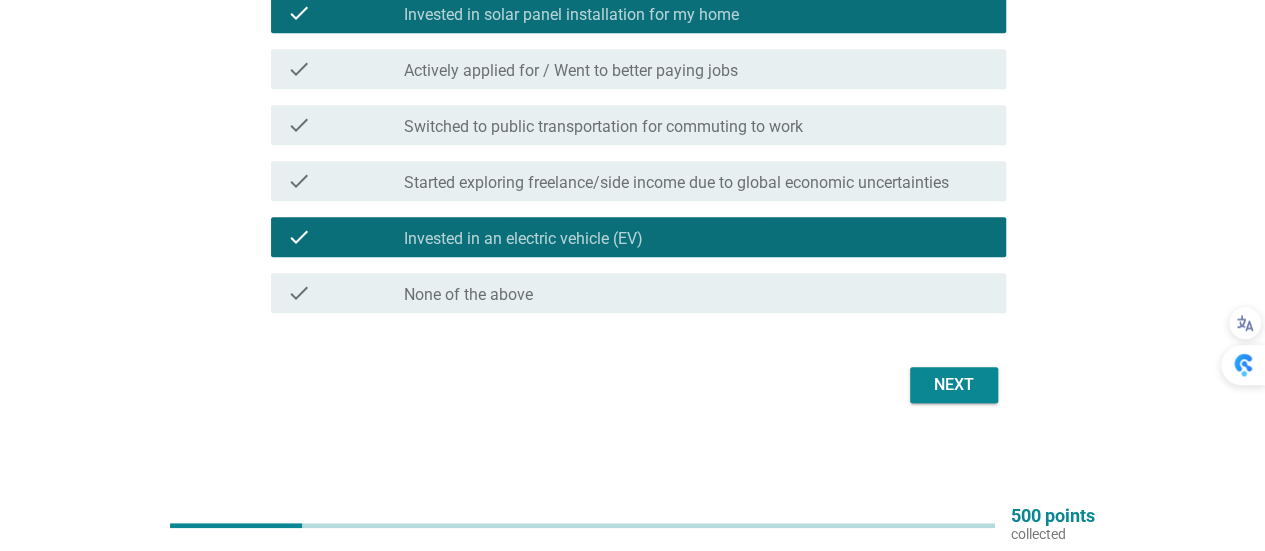 click on "Next" at bounding box center (954, 385) 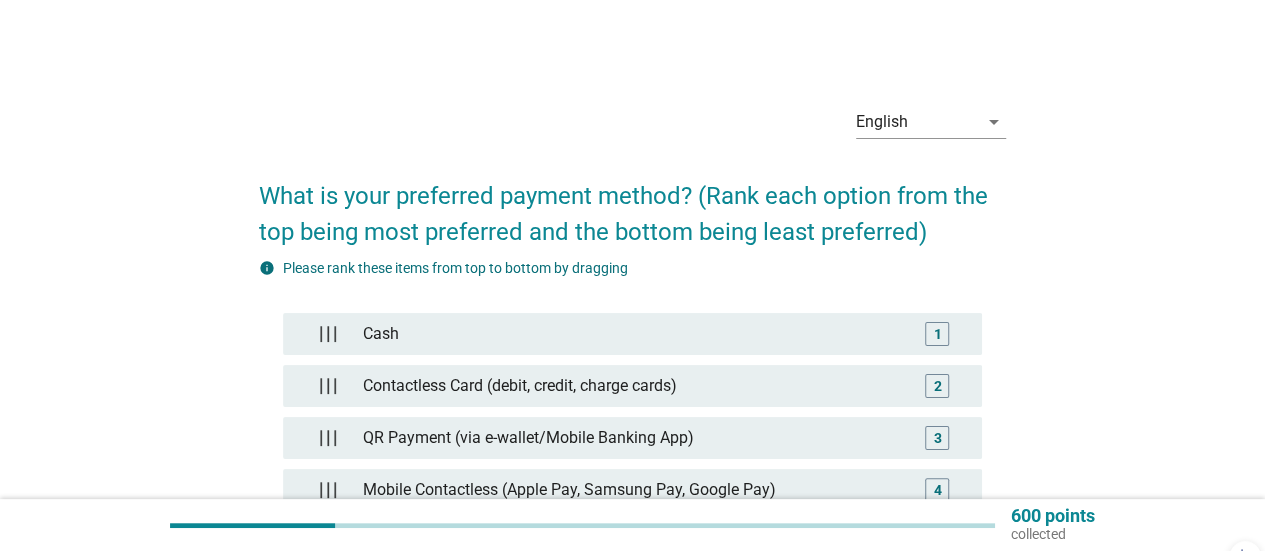 scroll, scrollTop: 100, scrollLeft: 0, axis: vertical 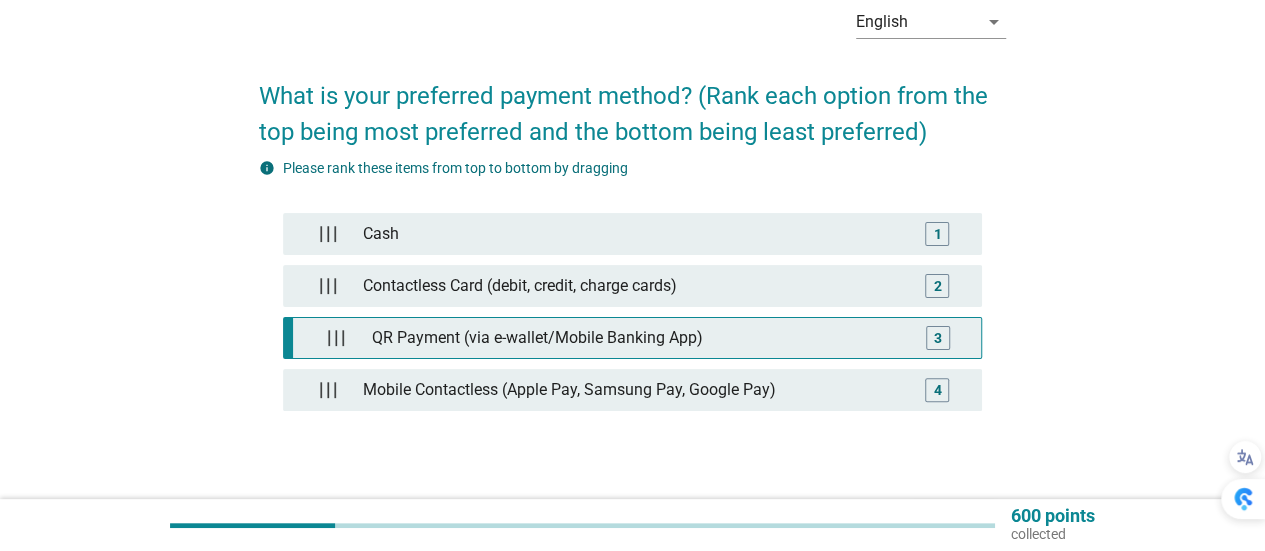 click on "QR Payment (via e-wallet/Mobile Banking App)" at bounding box center (637, 338) 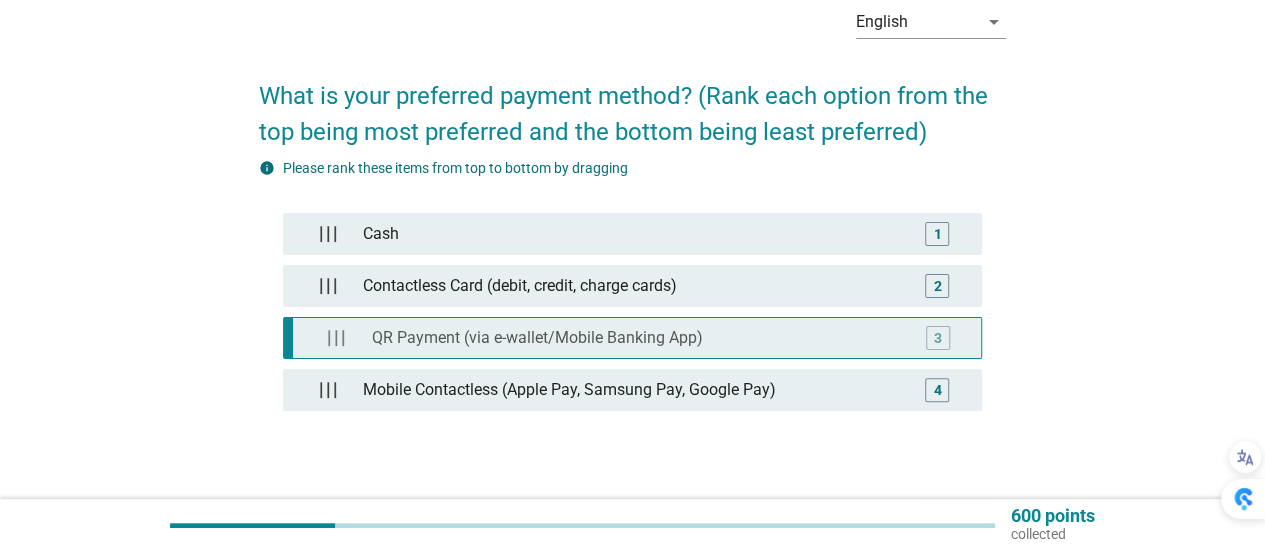type 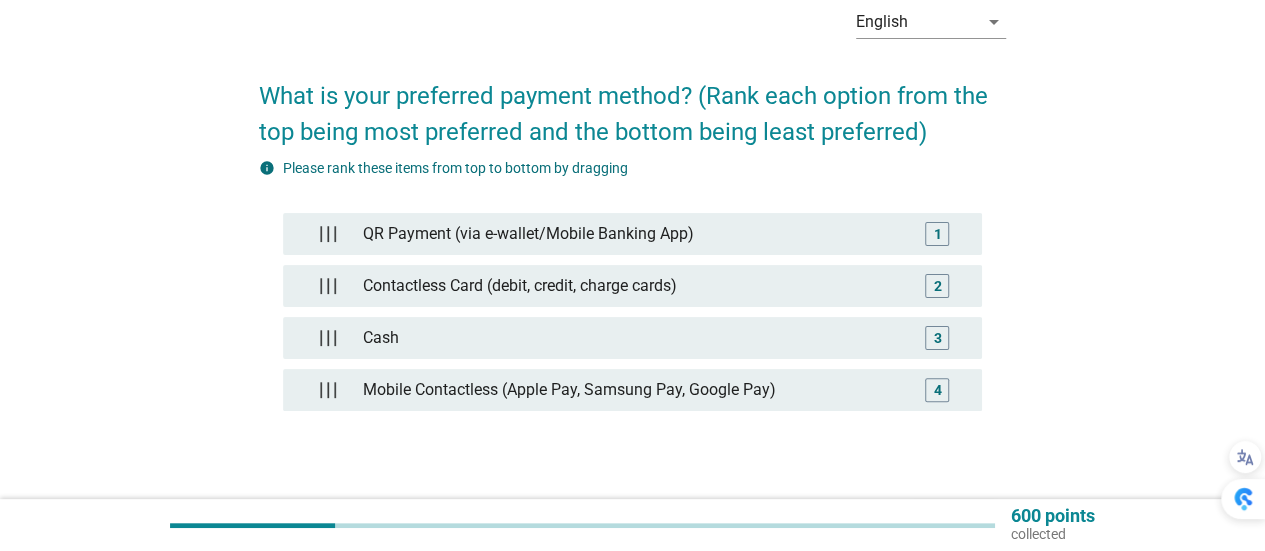 scroll, scrollTop: 231, scrollLeft: 0, axis: vertical 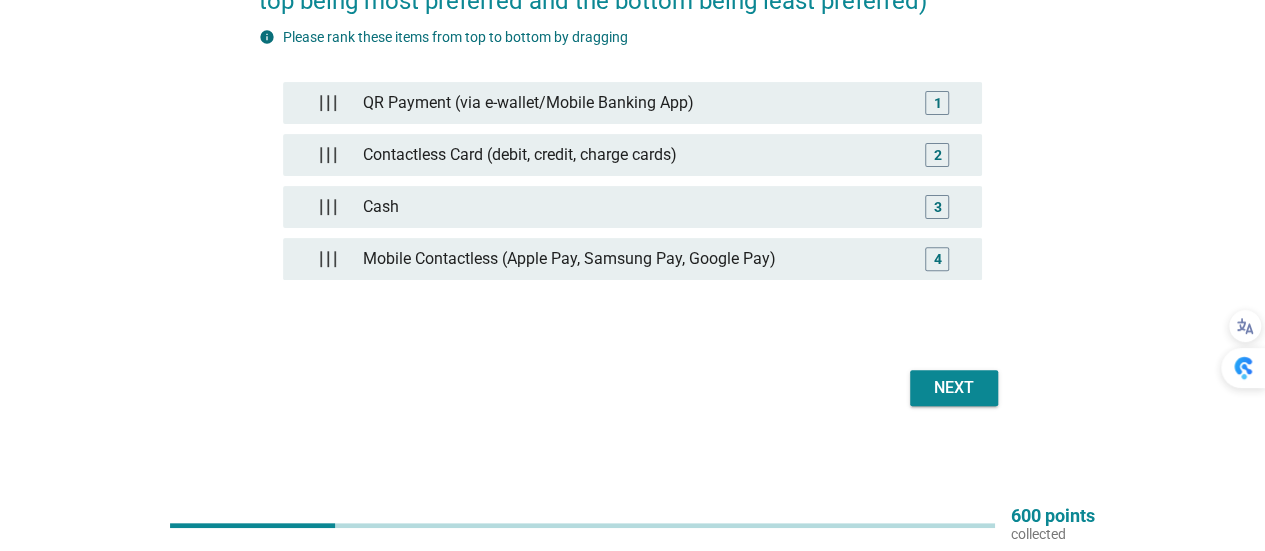 click on "Next" at bounding box center (954, 388) 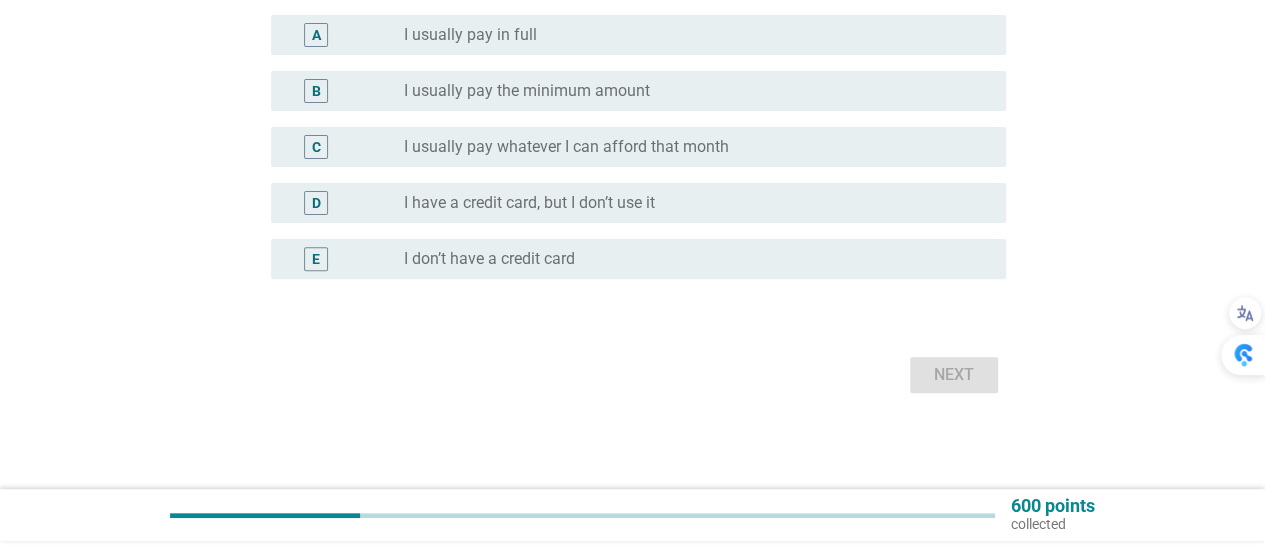 scroll, scrollTop: 0, scrollLeft: 0, axis: both 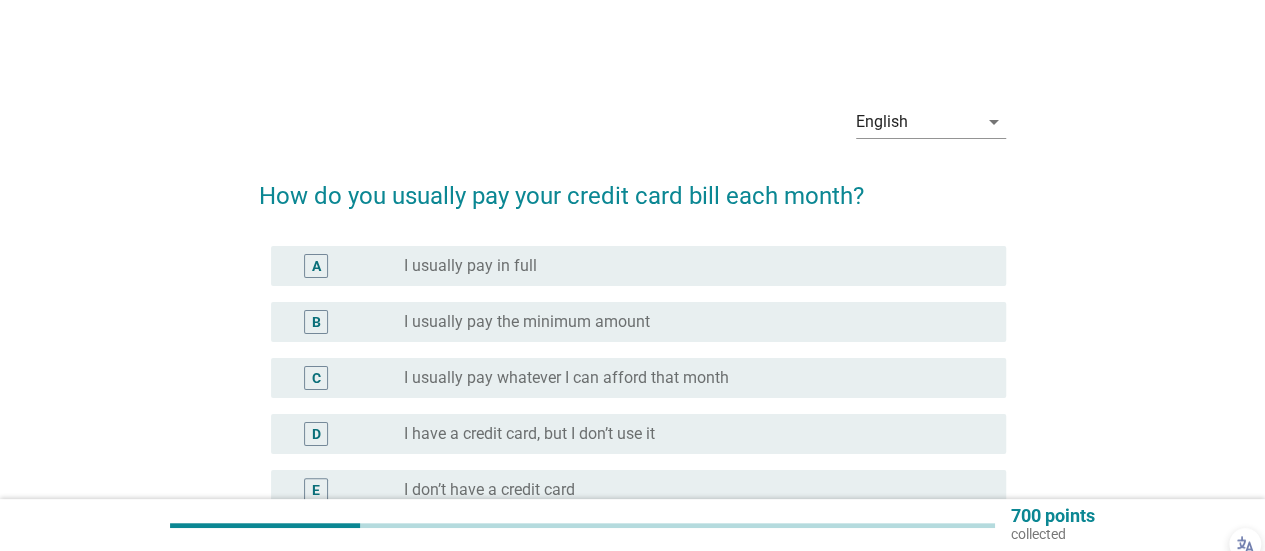 click on "radio_button_unchecked I usually pay in full" at bounding box center [689, 266] 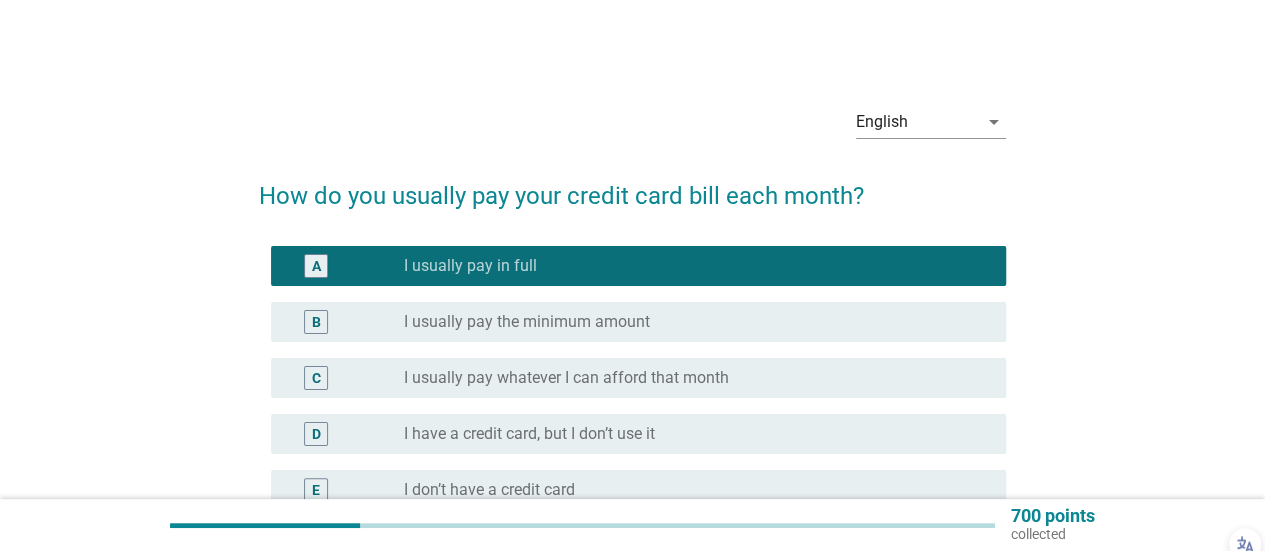 scroll, scrollTop: 200, scrollLeft: 0, axis: vertical 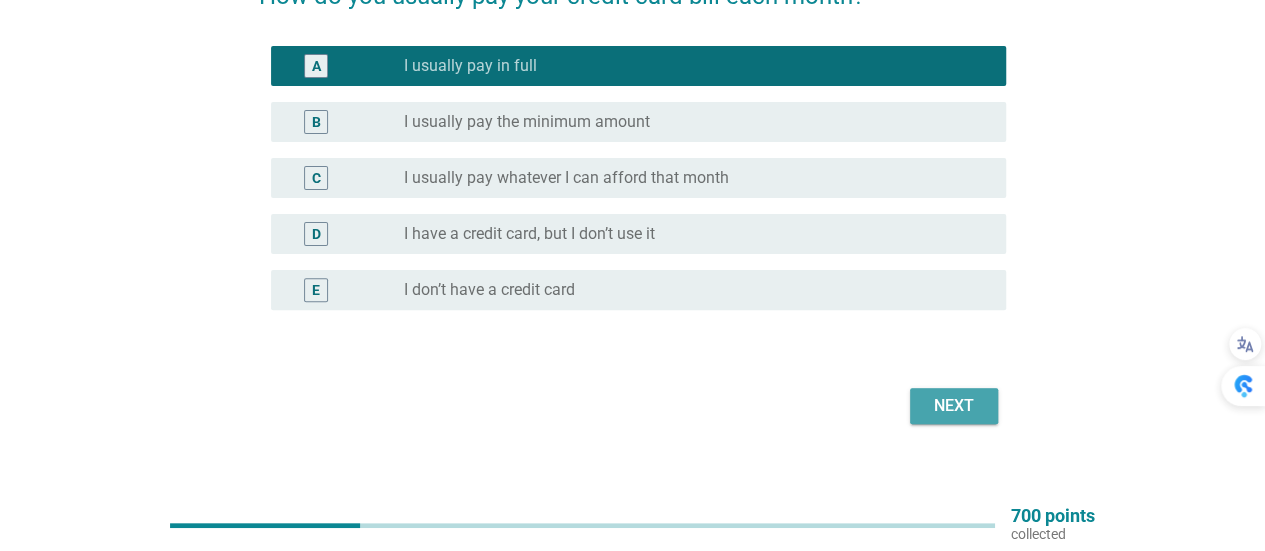 click on "Next" at bounding box center [954, 406] 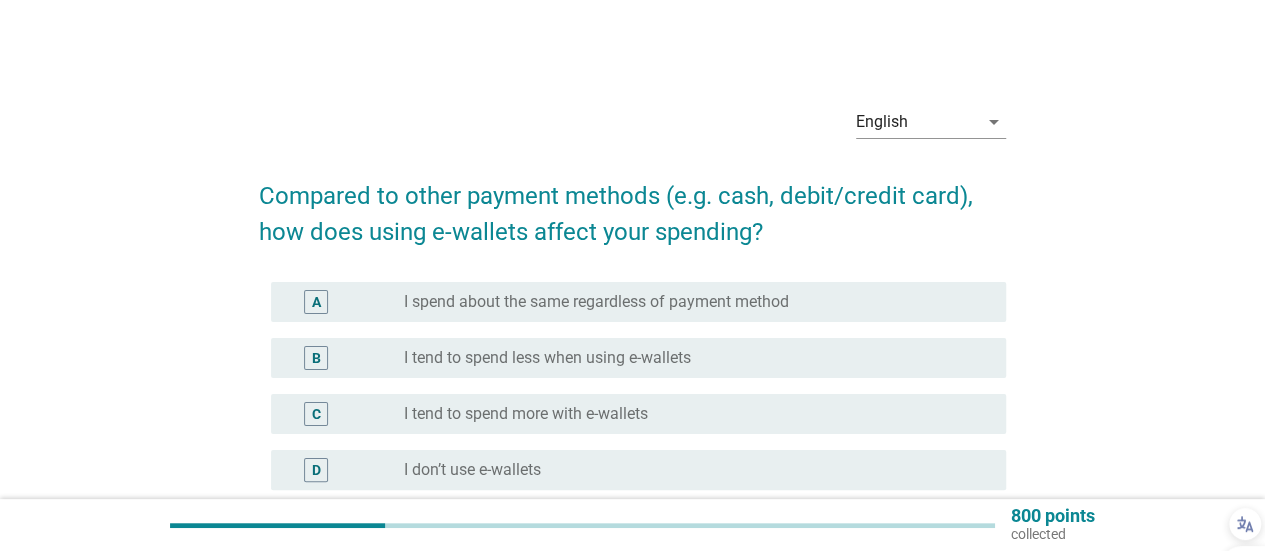 scroll, scrollTop: 100, scrollLeft: 0, axis: vertical 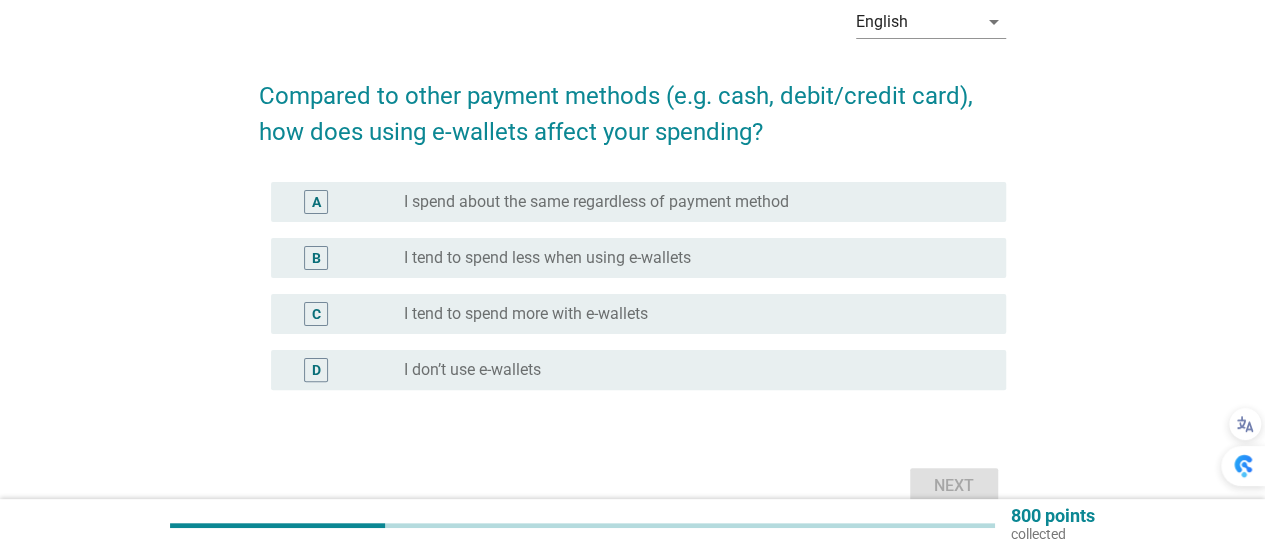 click on "radio_button_unchecked I tend to spend more with e-wallets" at bounding box center (689, 314) 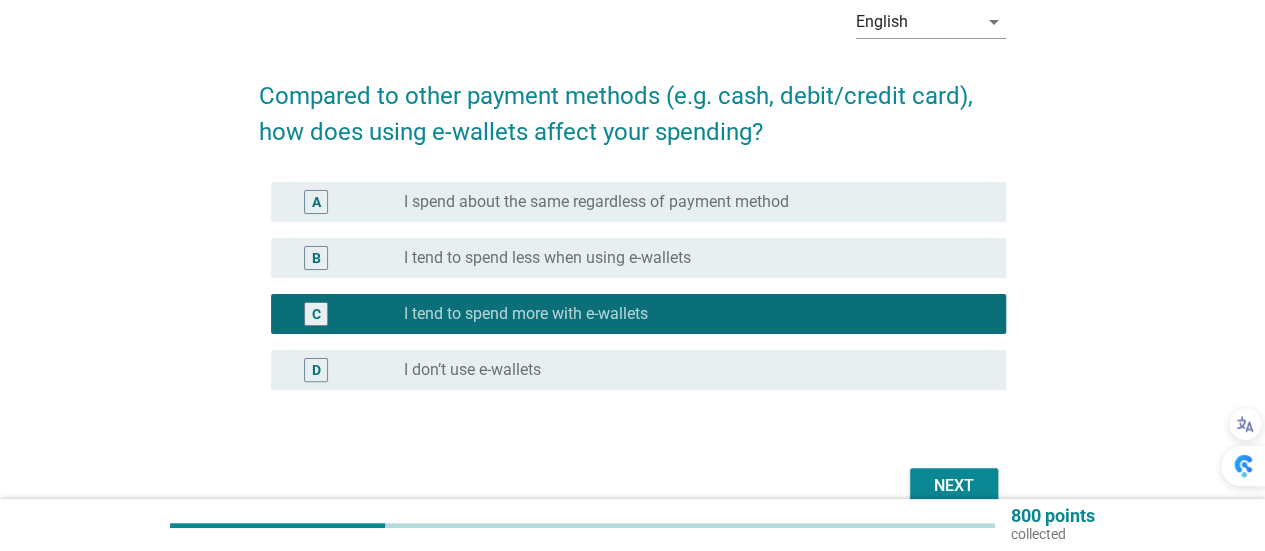 click on "Next" at bounding box center (954, 486) 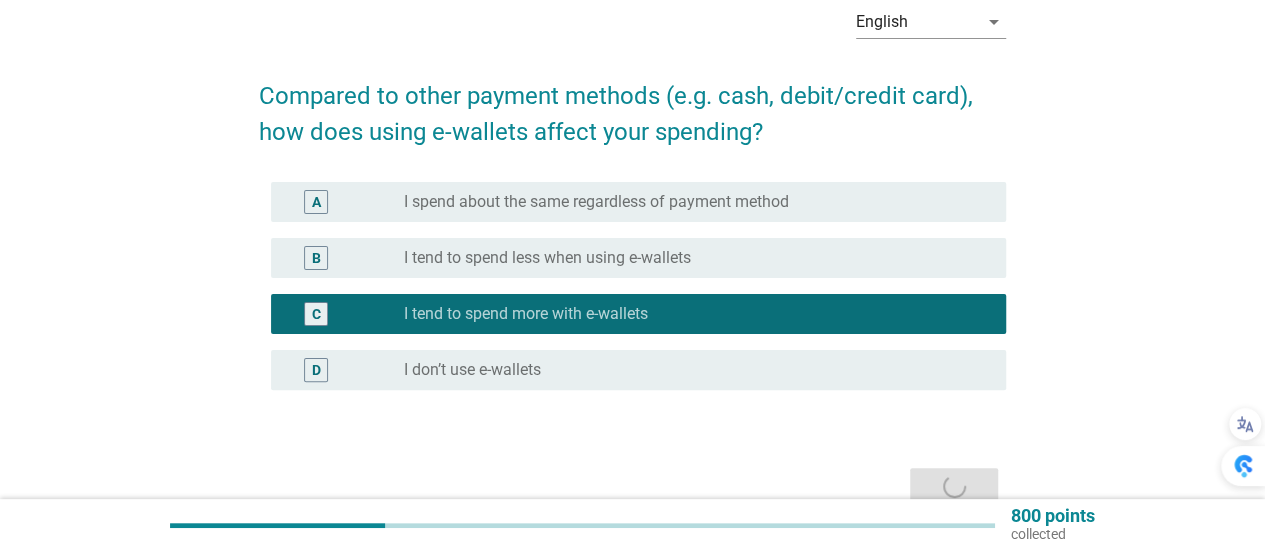 scroll, scrollTop: 0, scrollLeft: 0, axis: both 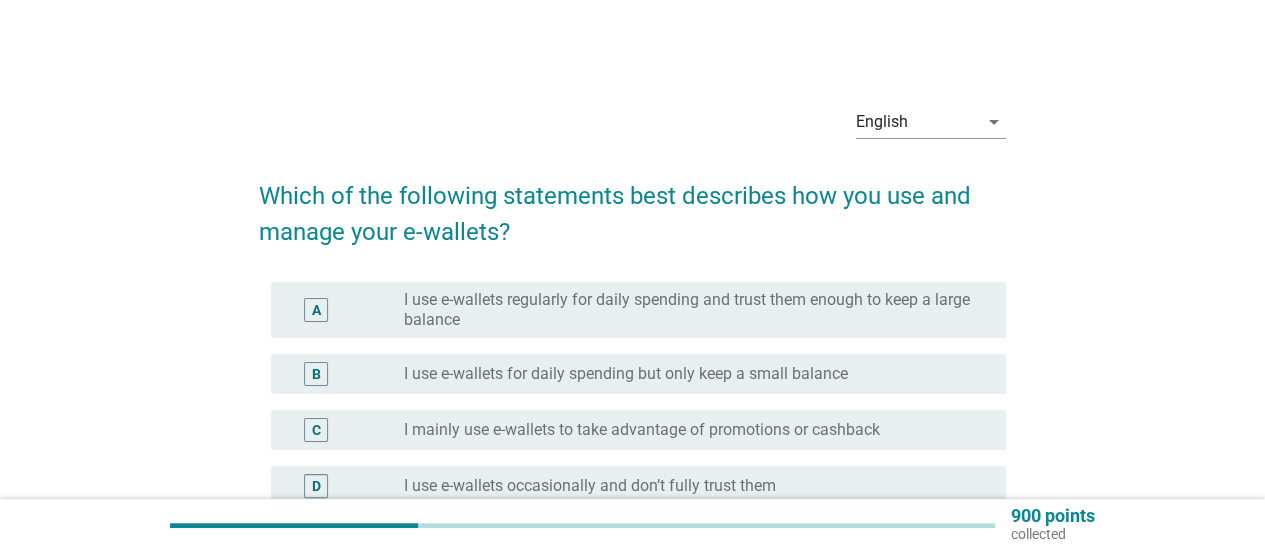 click on "I use e-wallets regularly for daily spending and trust them enough to keep a large balance" at bounding box center (689, 310) 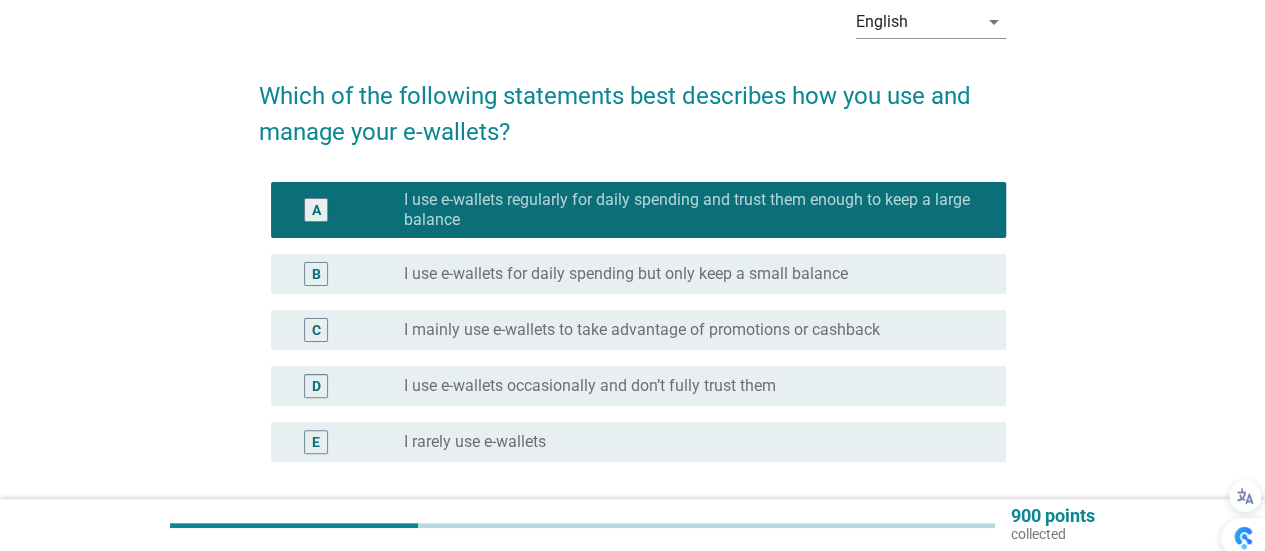 scroll, scrollTop: 200, scrollLeft: 0, axis: vertical 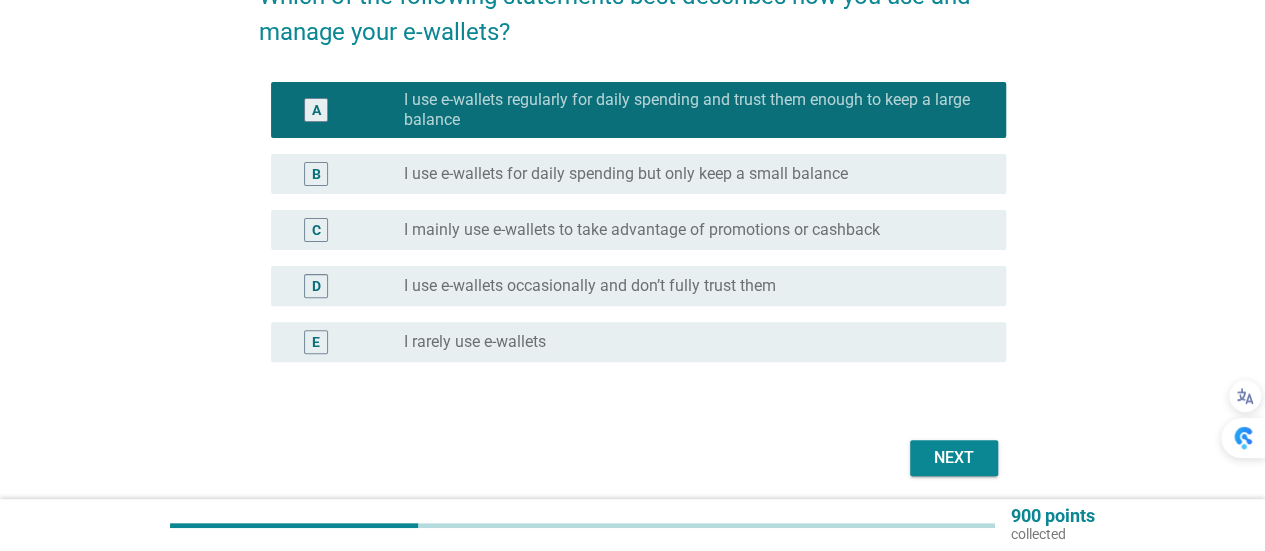 click on "Next" at bounding box center [954, 458] 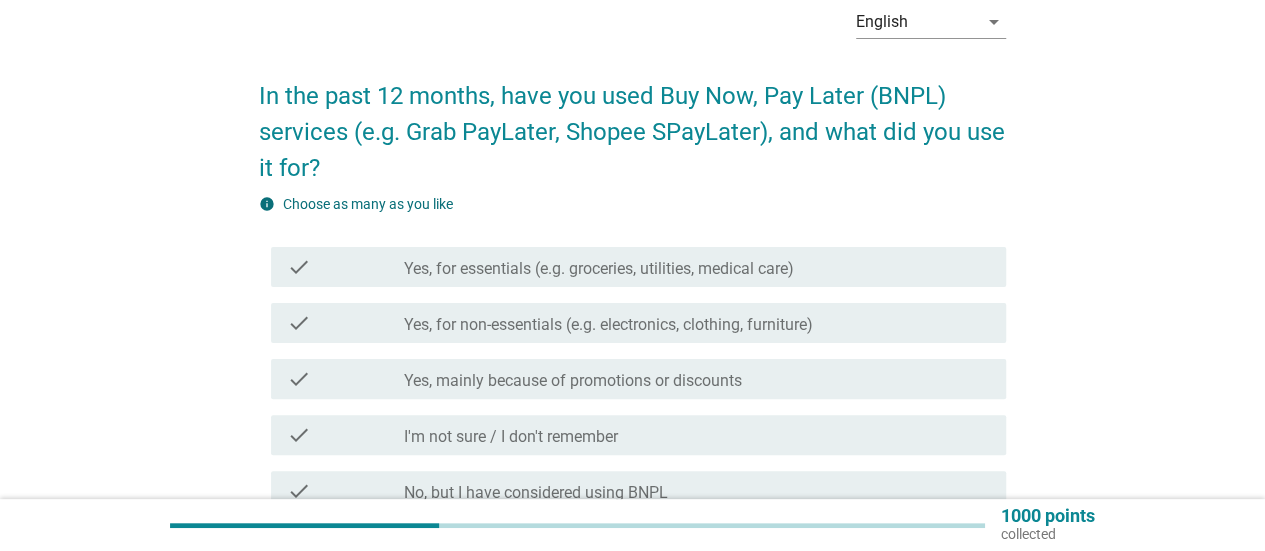 scroll, scrollTop: 200, scrollLeft: 0, axis: vertical 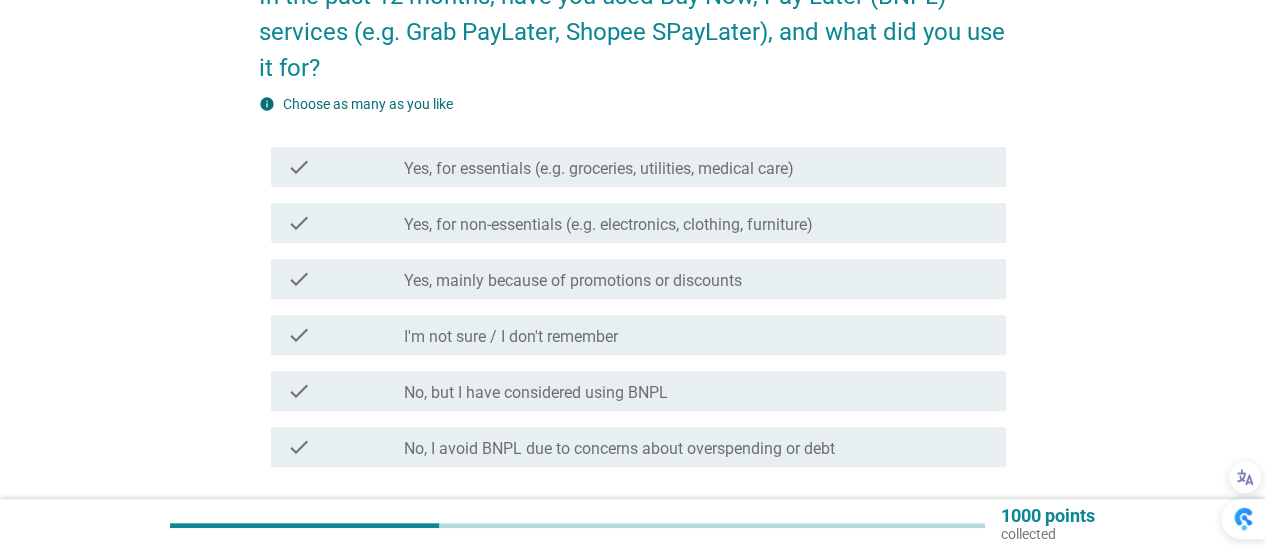 click on "check_box_outline_blank Yes, for essentials (e.g. groceries, utilities, medical care)" at bounding box center [697, 167] 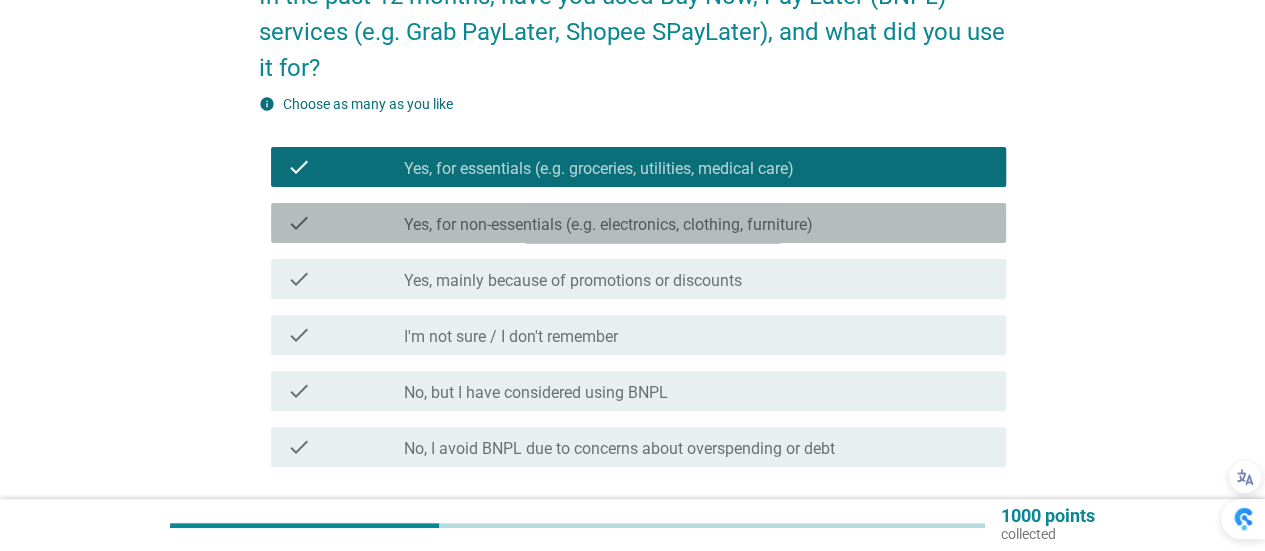 click on "check_box_outline_blank Yes, for non-essentials (e.g. electronics, clothing, furniture)" at bounding box center (697, 223) 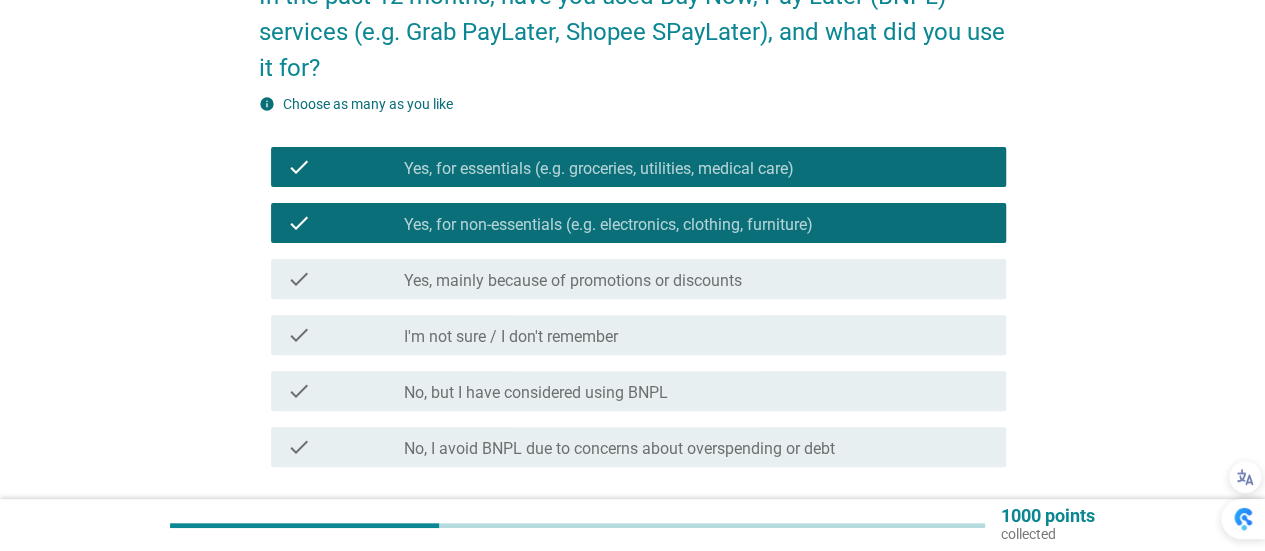 scroll, scrollTop: 354, scrollLeft: 0, axis: vertical 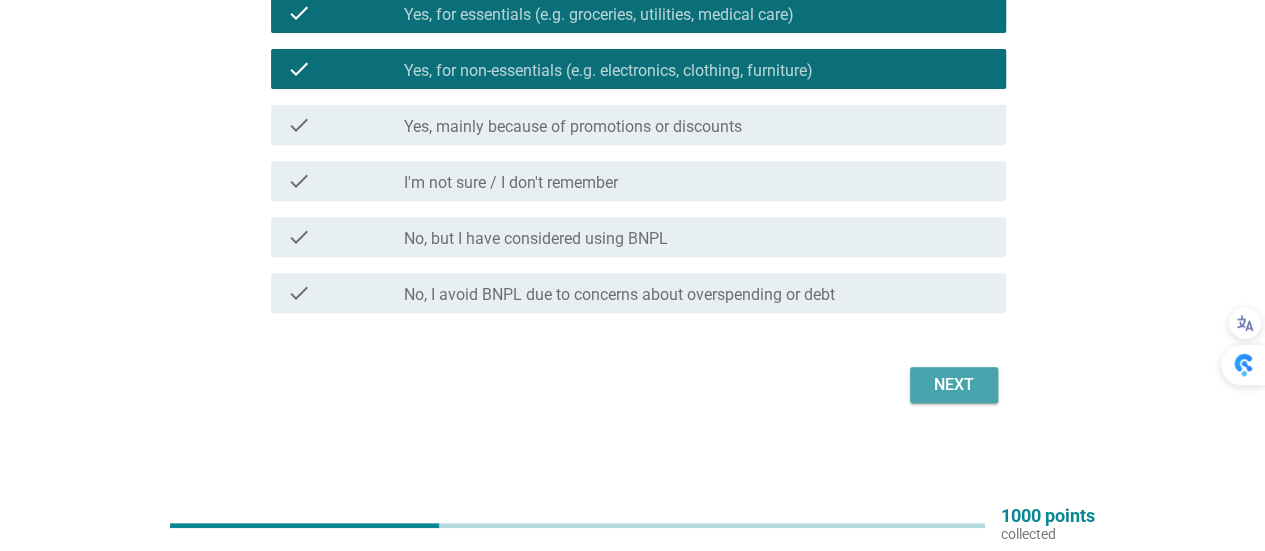 click on "Next" at bounding box center [954, 385] 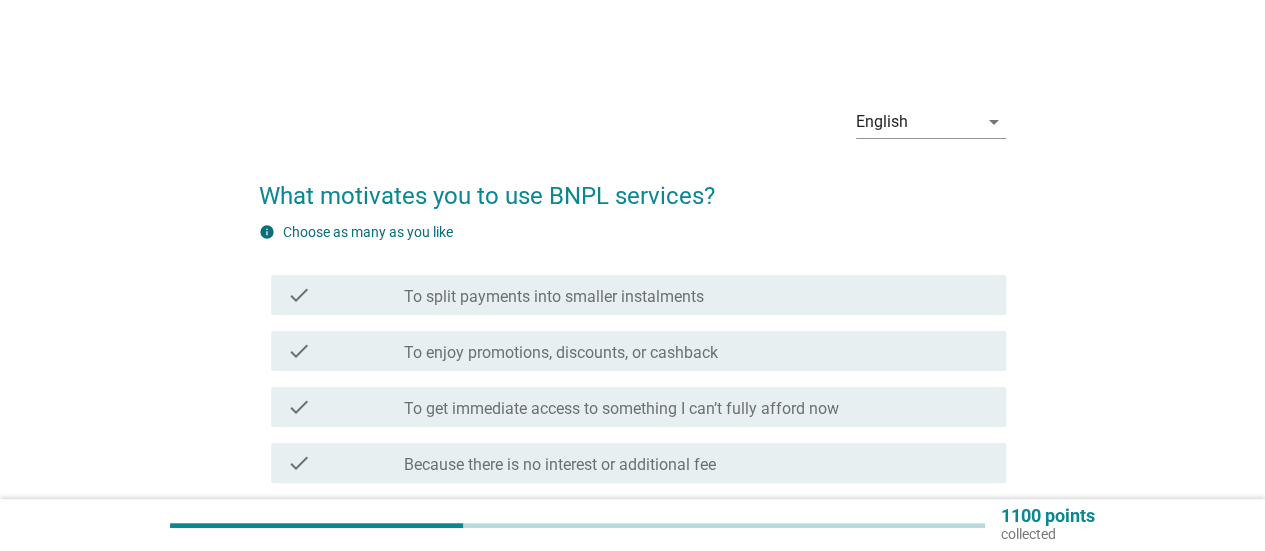 scroll, scrollTop: 100, scrollLeft: 0, axis: vertical 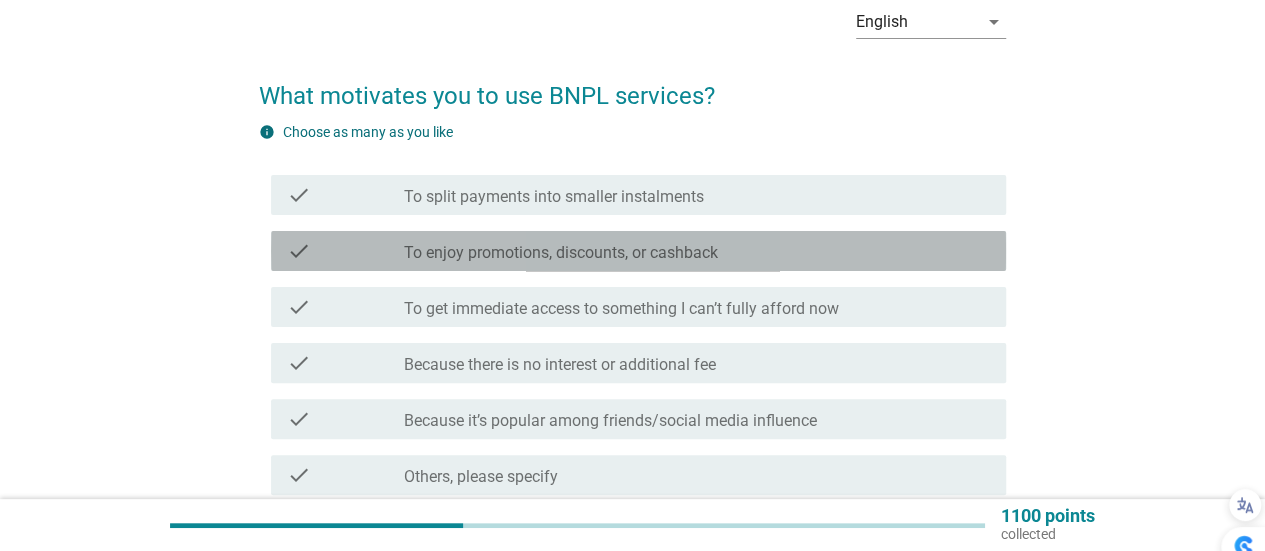 click on "check     check_box_outline_blank To enjoy promotions, discounts, or cashback" at bounding box center [638, 251] 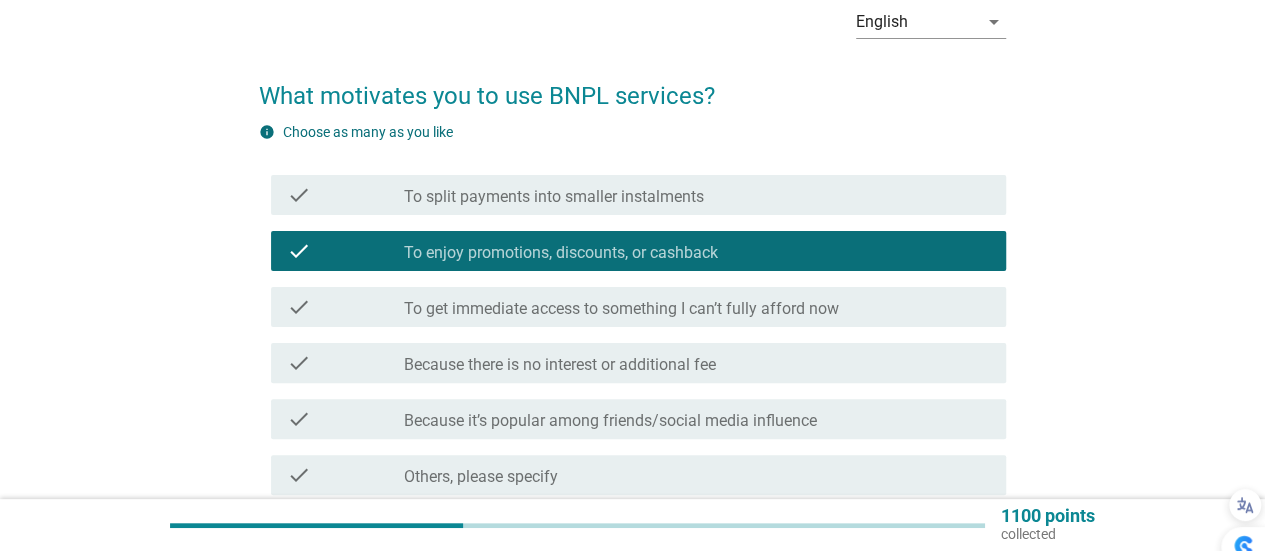 scroll, scrollTop: 282, scrollLeft: 0, axis: vertical 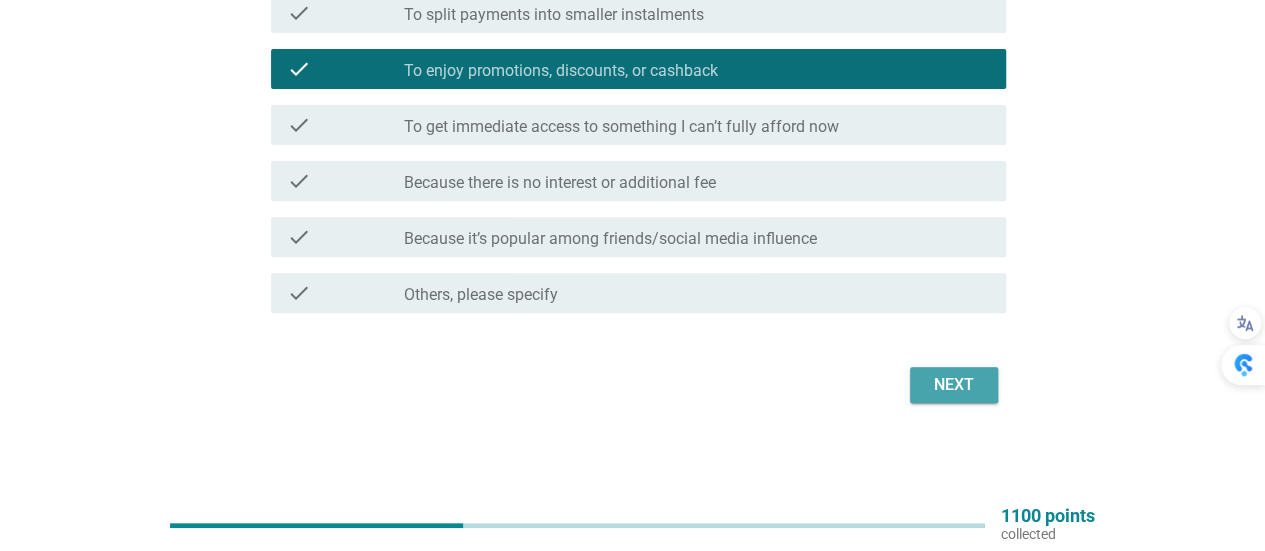 click on "Next" at bounding box center (954, 385) 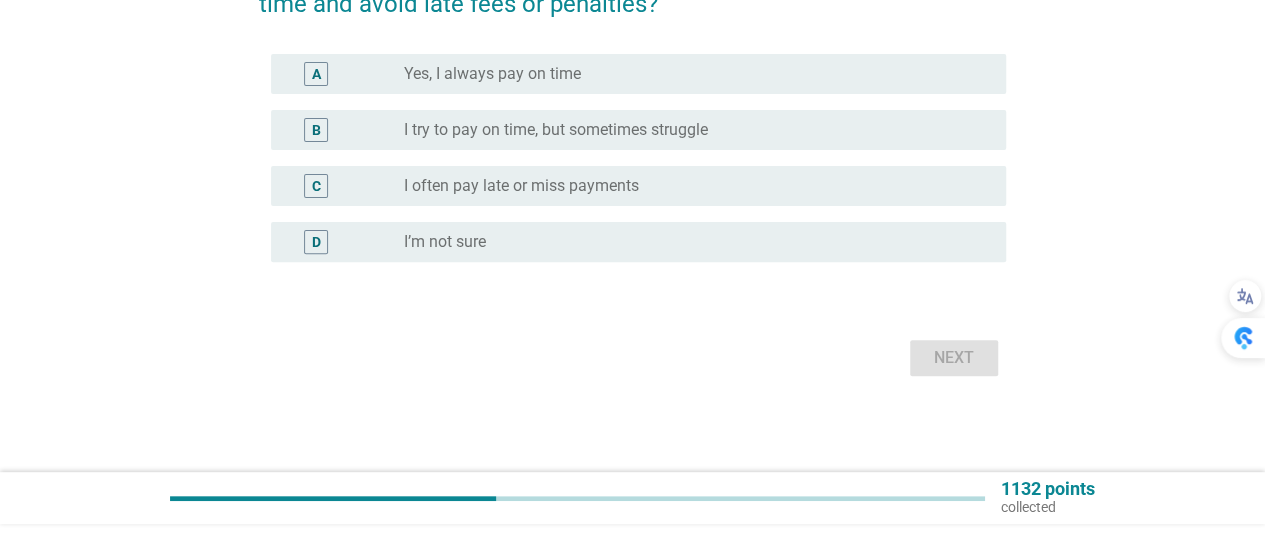scroll, scrollTop: 0, scrollLeft: 0, axis: both 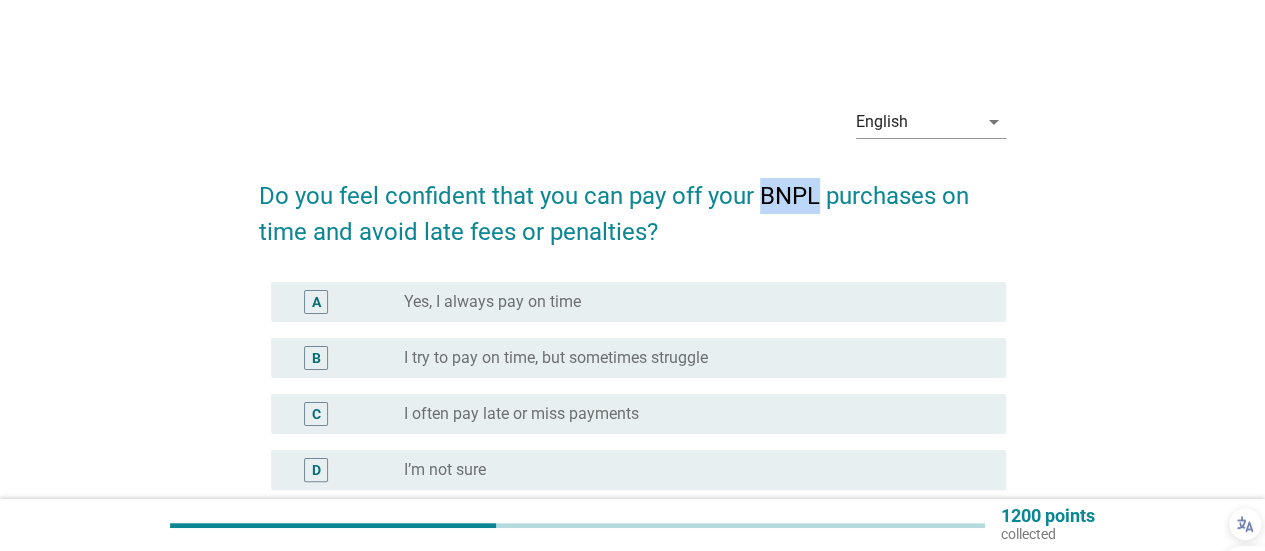 drag, startPoint x: 761, startPoint y: 197, endPoint x: 814, endPoint y: 199, distance: 53.037724 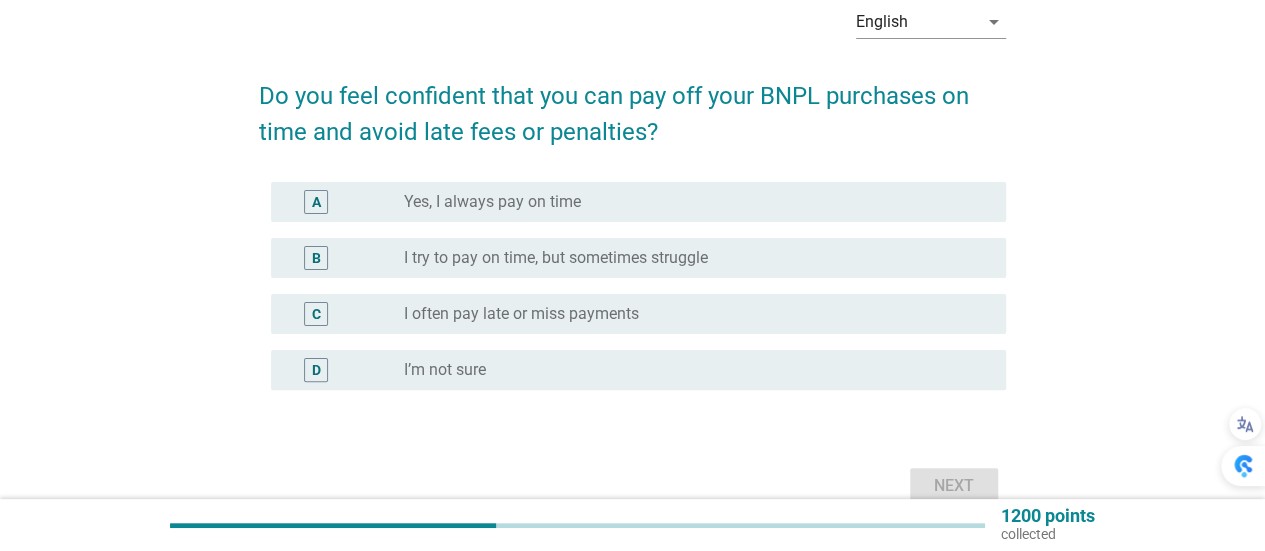 click on "radio_button_unchecked Yes, I always pay on time" at bounding box center (697, 202) 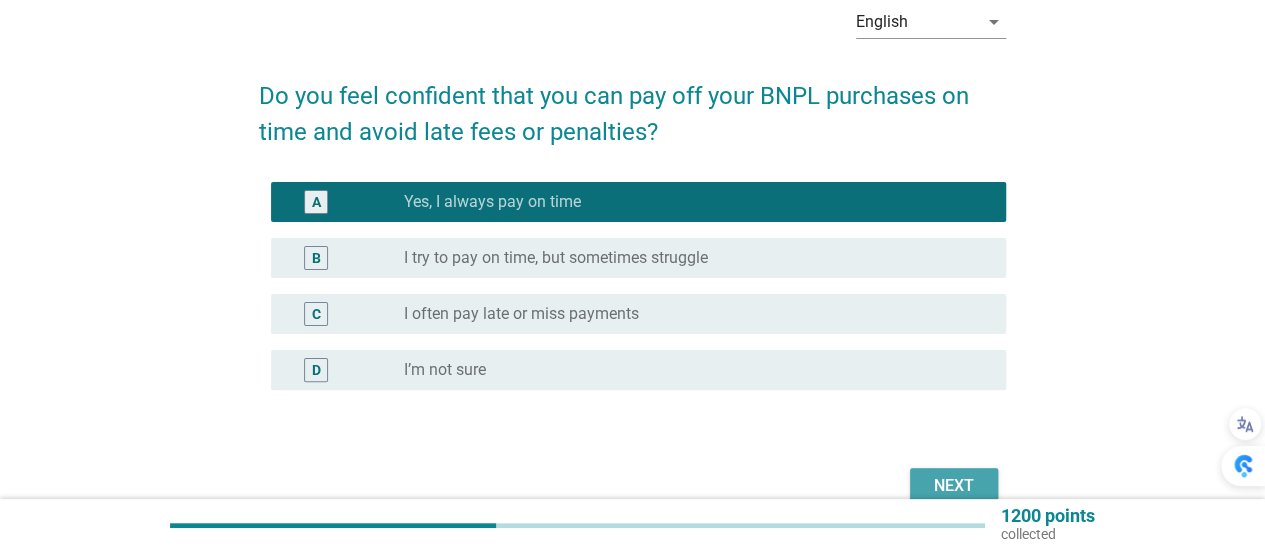 click on "Next" at bounding box center [954, 486] 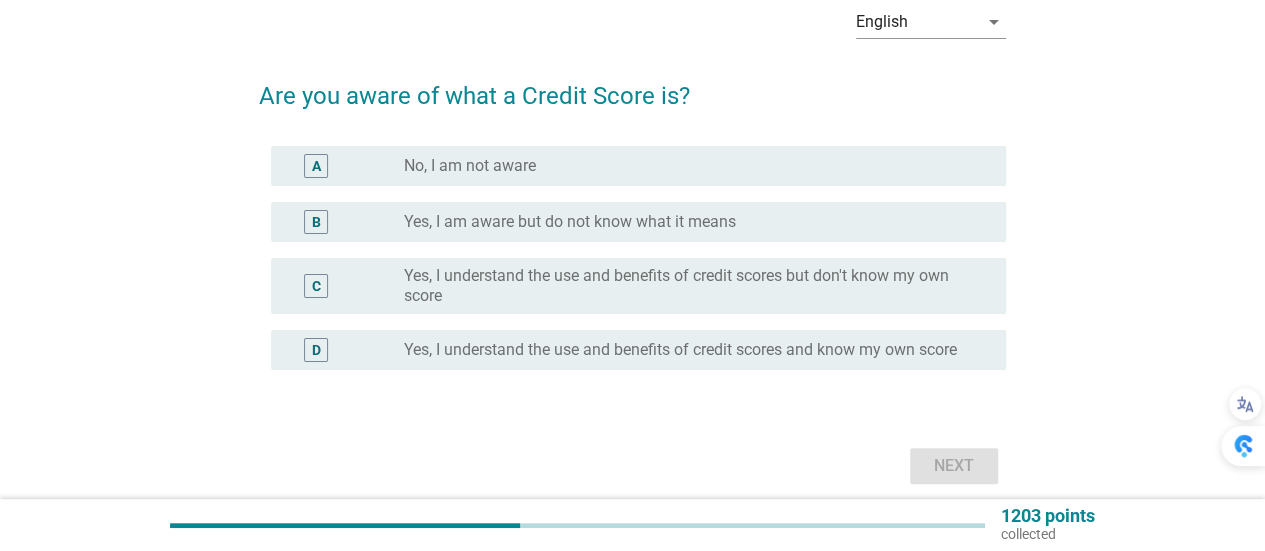 scroll, scrollTop: 0, scrollLeft: 0, axis: both 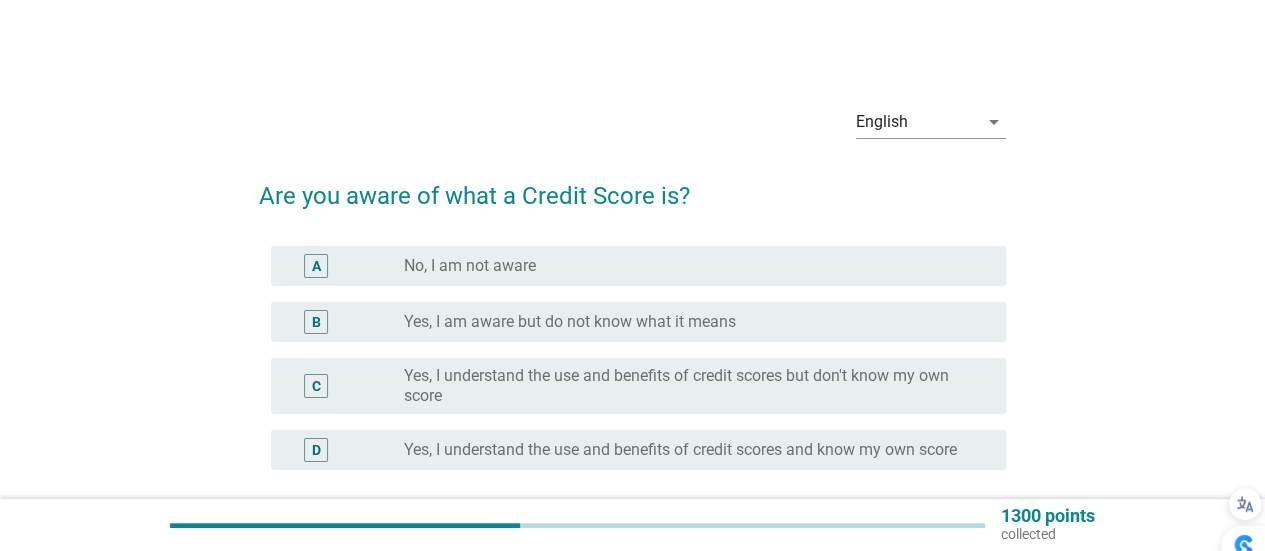 click on "Yes, I understand the use and benefits of credit scores but don't know my own score" at bounding box center (689, 386) 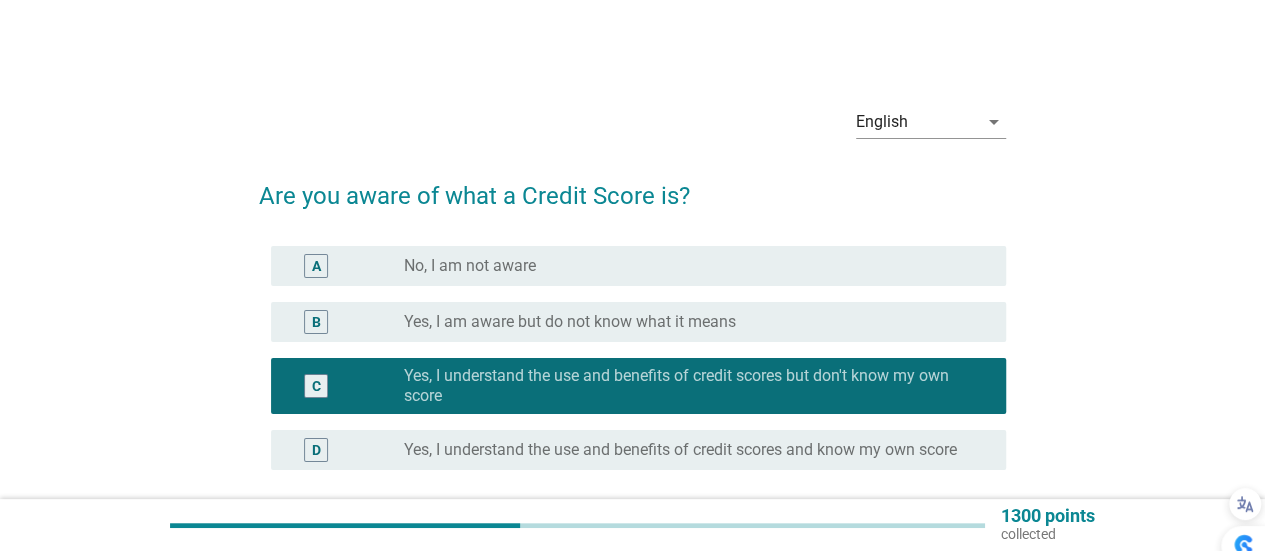 scroll, scrollTop: 100, scrollLeft: 0, axis: vertical 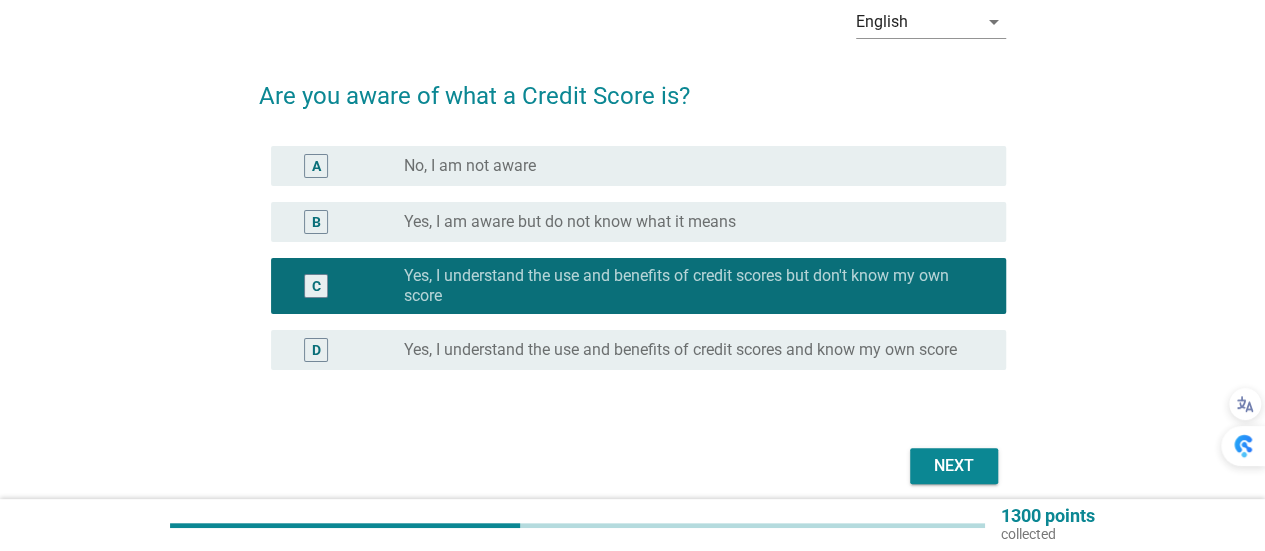 click on "Next" at bounding box center (954, 466) 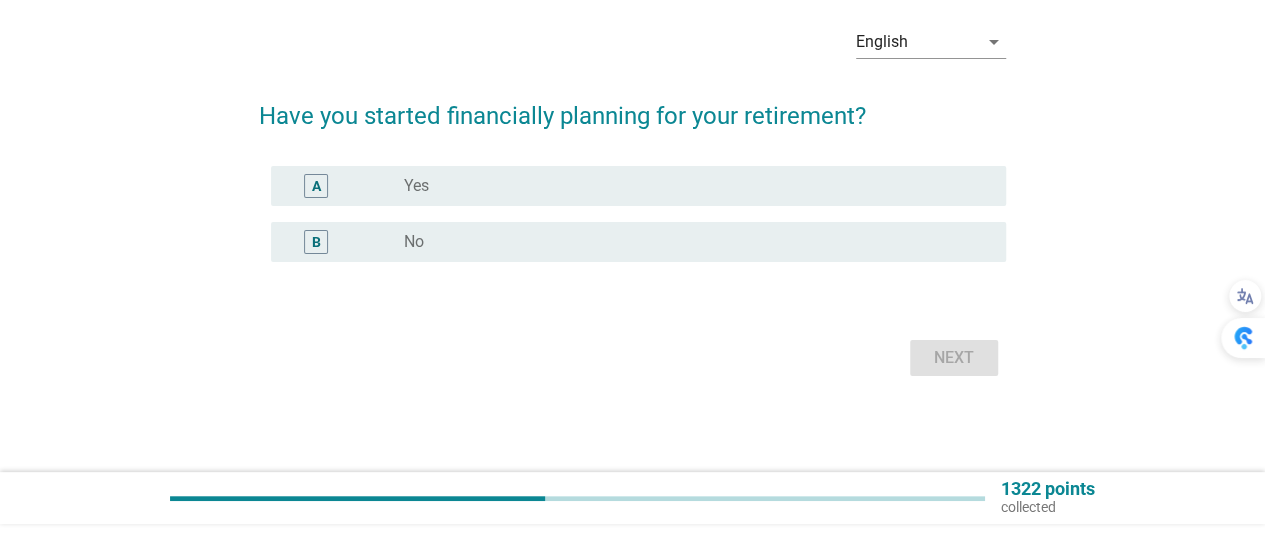 scroll, scrollTop: 0, scrollLeft: 0, axis: both 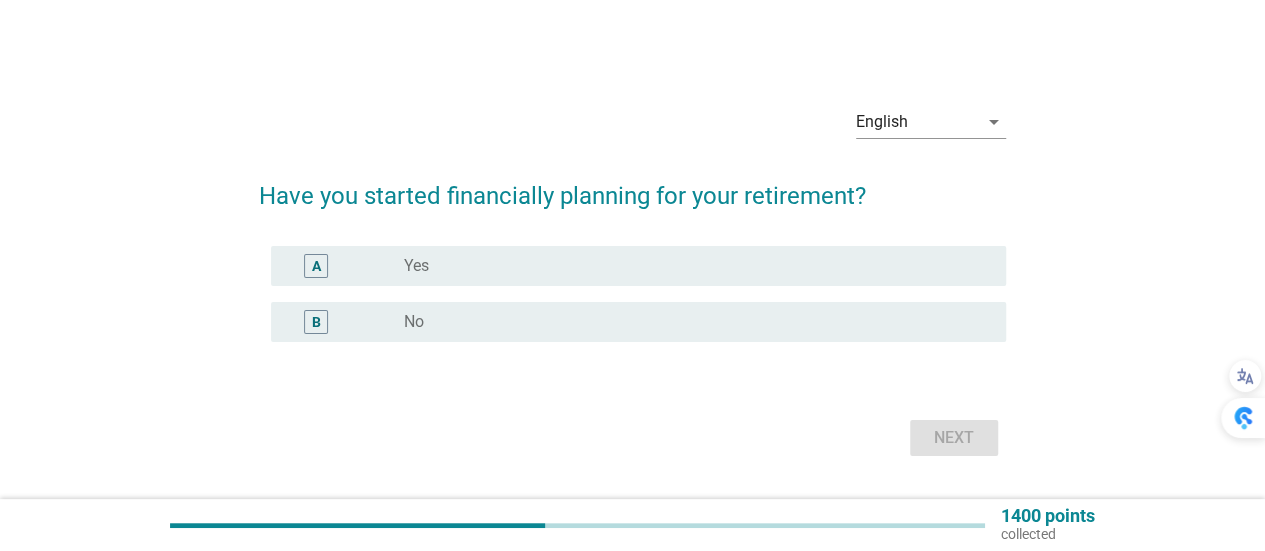 click on "A     radio_button_unchecked Yes" at bounding box center (638, 266) 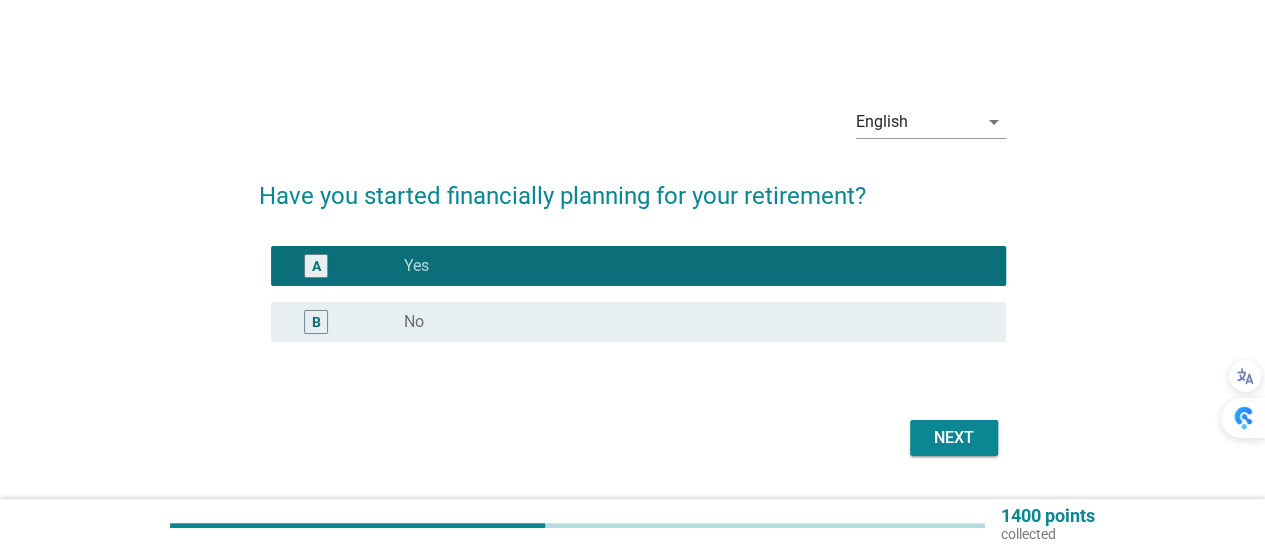 click on "Next" at bounding box center [954, 438] 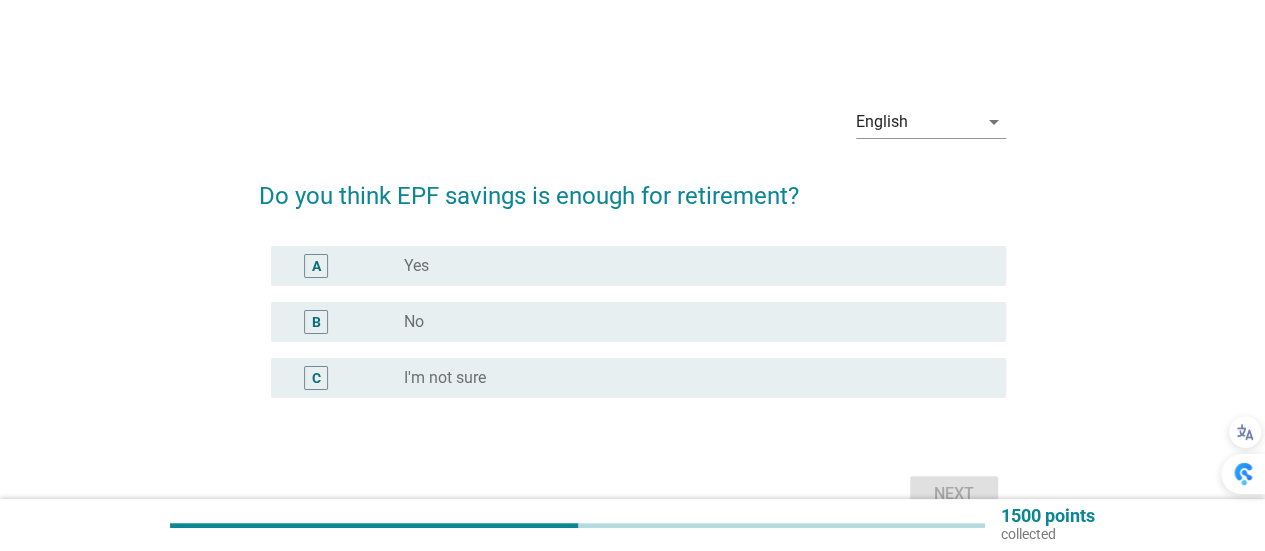 click on "radio_button_unchecked No" at bounding box center (689, 322) 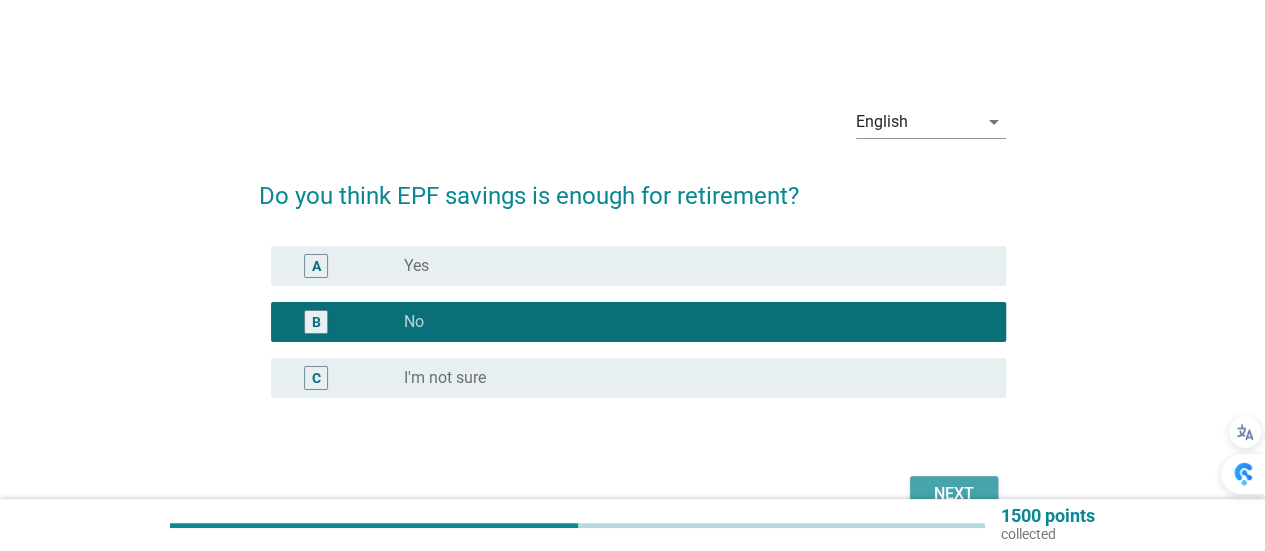 click on "Next" at bounding box center [954, 494] 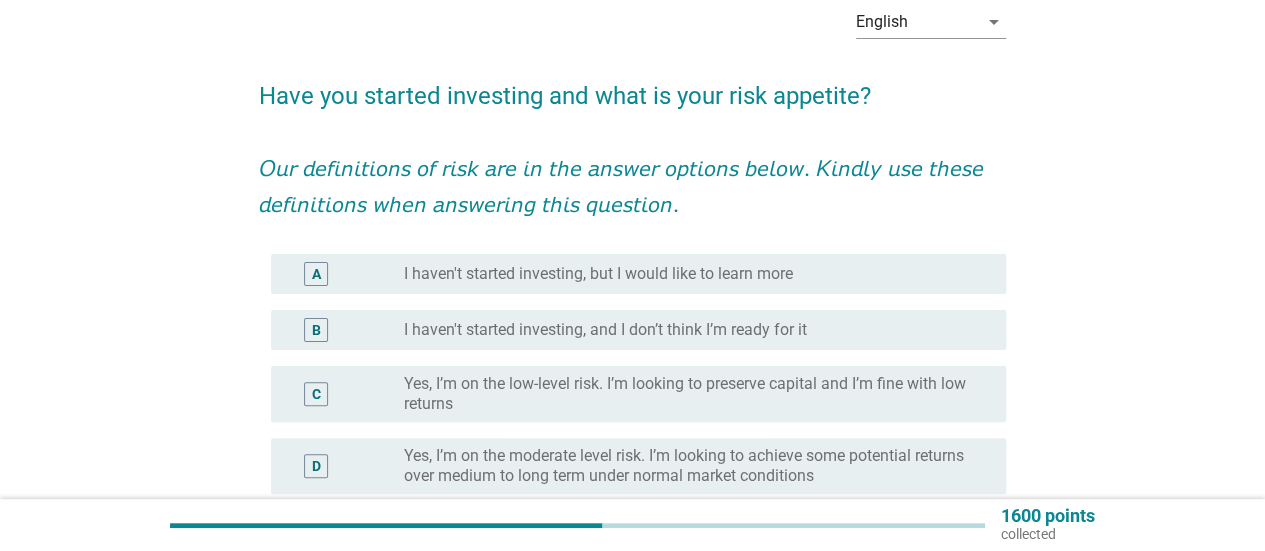 scroll, scrollTop: 200, scrollLeft: 0, axis: vertical 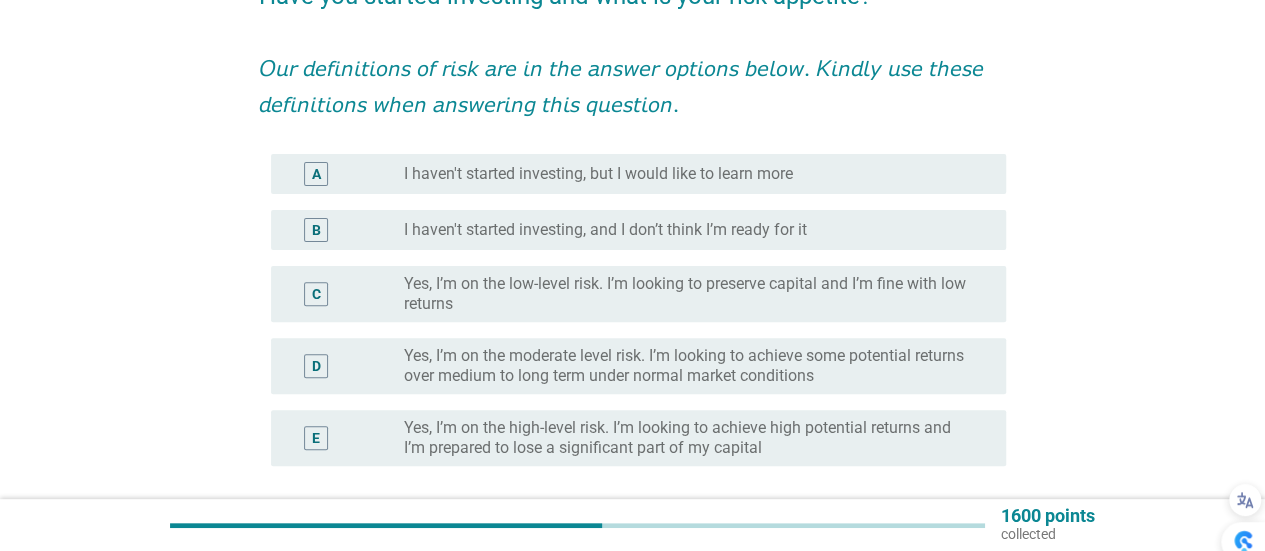 click on "Yes, I’m on the high-level risk. I’m looking to achieve high potential returns and I’m prepared to lose a significant part of my capital" at bounding box center [689, 438] 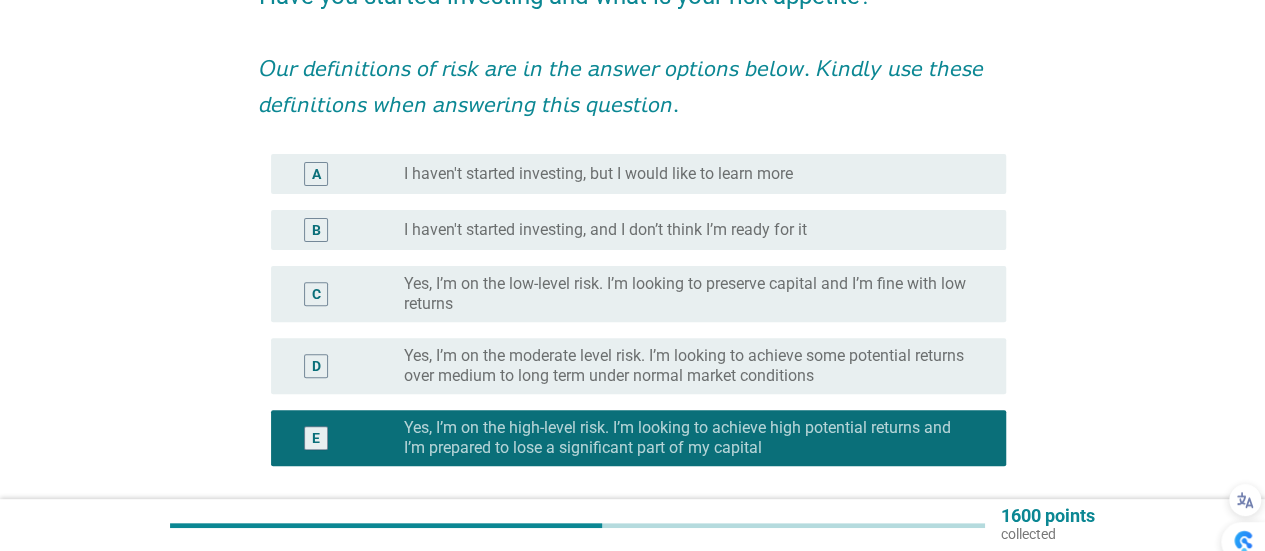 scroll, scrollTop: 376, scrollLeft: 0, axis: vertical 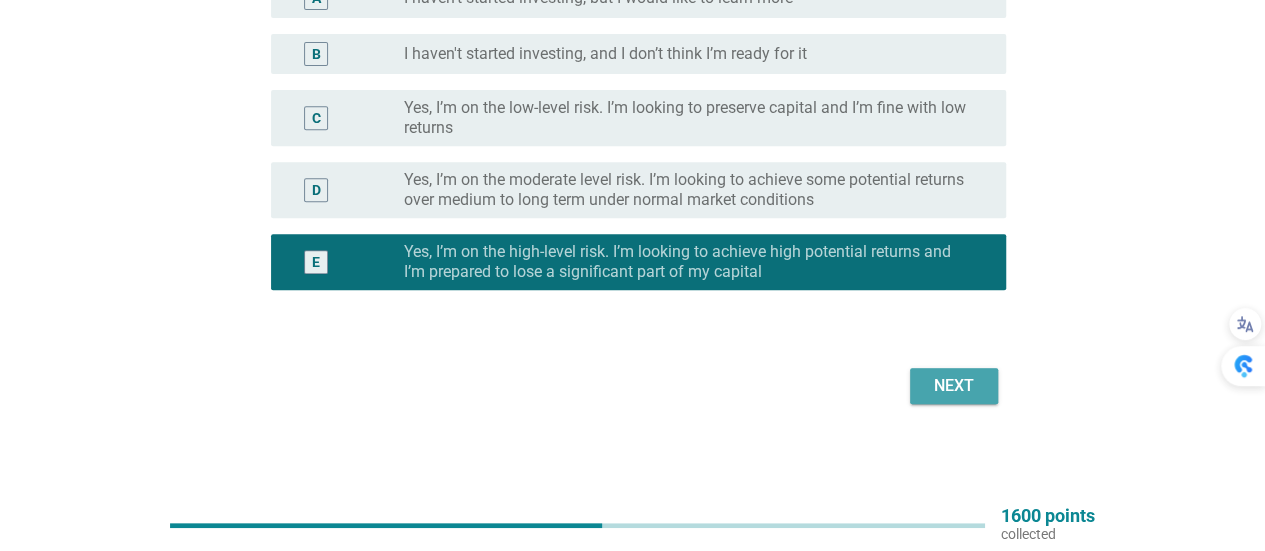 click on "Next" at bounding box center [954, 386] 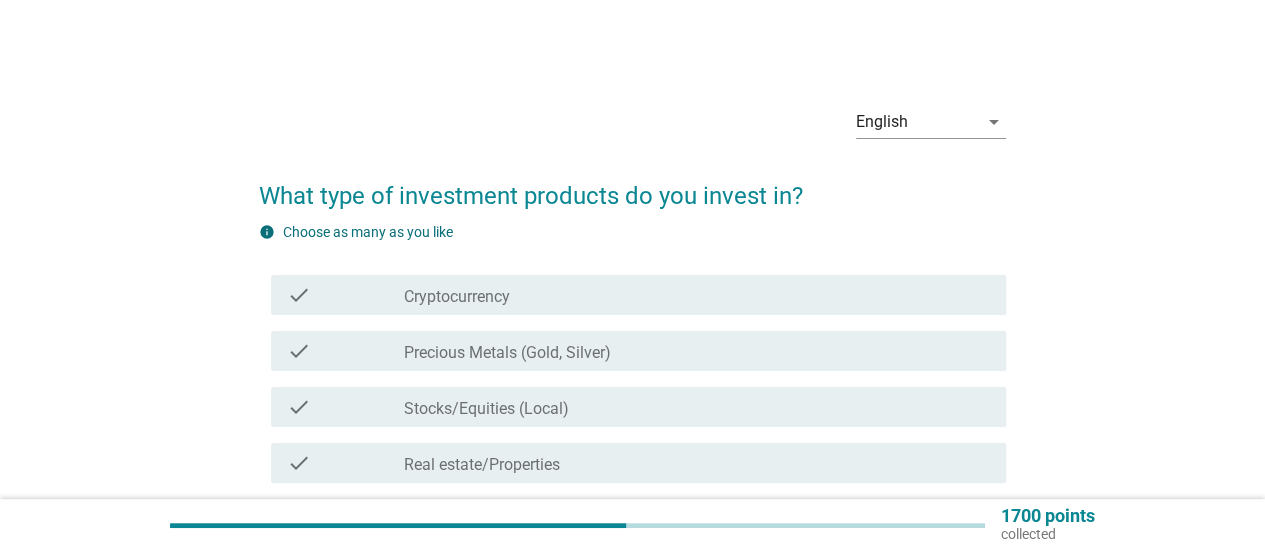 scroll, scrollTop: 100, scrollLeft: 0, axis: vertical 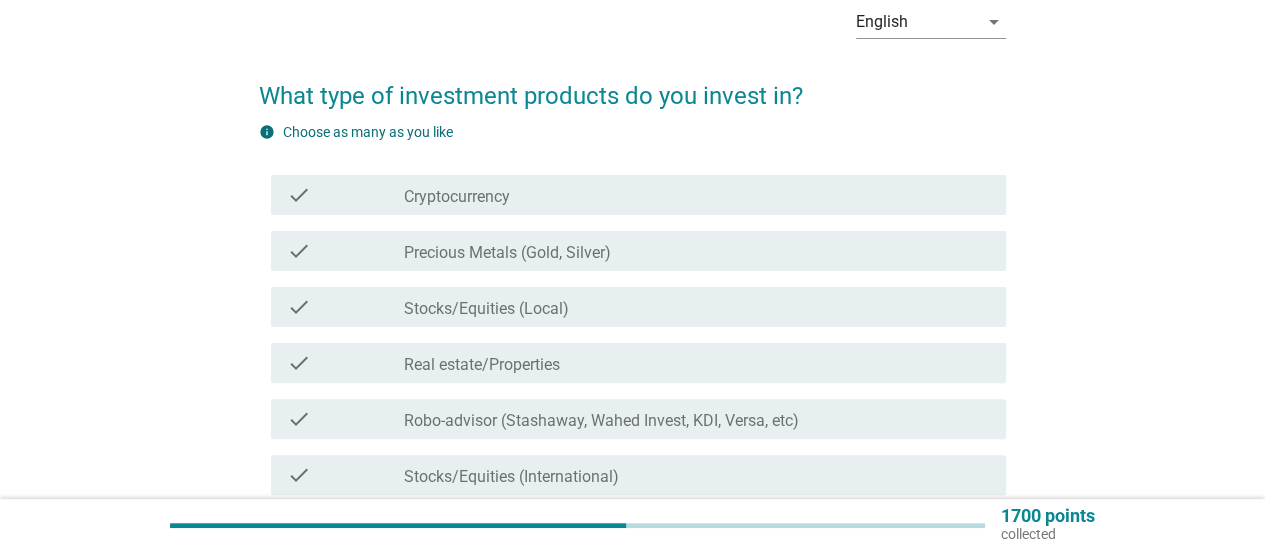 click on "check_box_outline_blank Stocks/Equities (Local)" at bounding box center (697, 307) 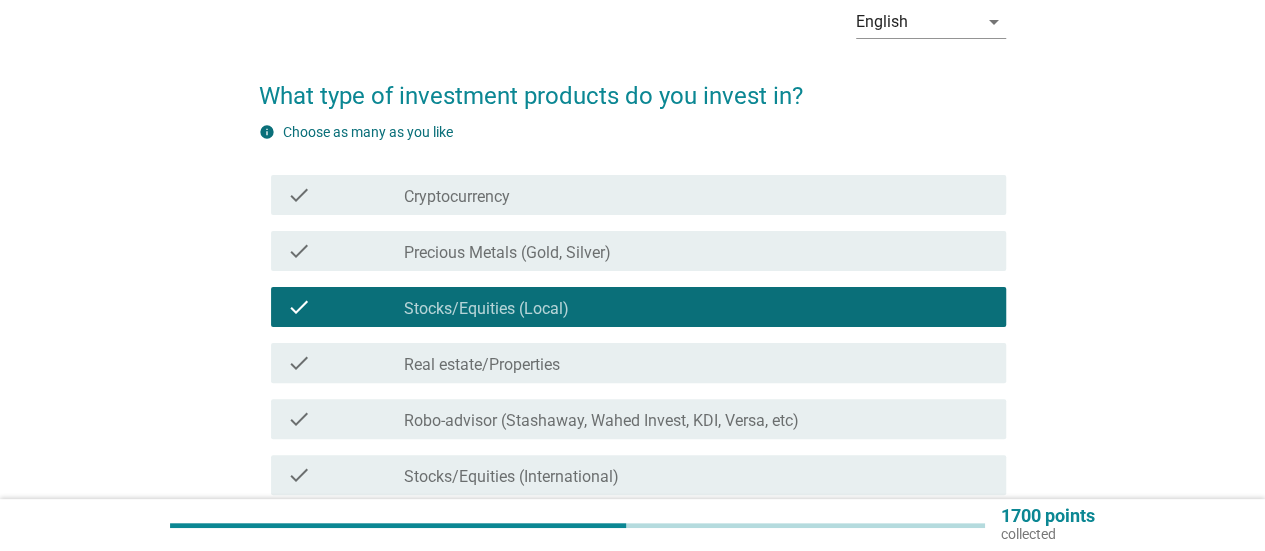 click on "check_box_outline_blank Real estate/Properties" at bounding box center [697, 363] 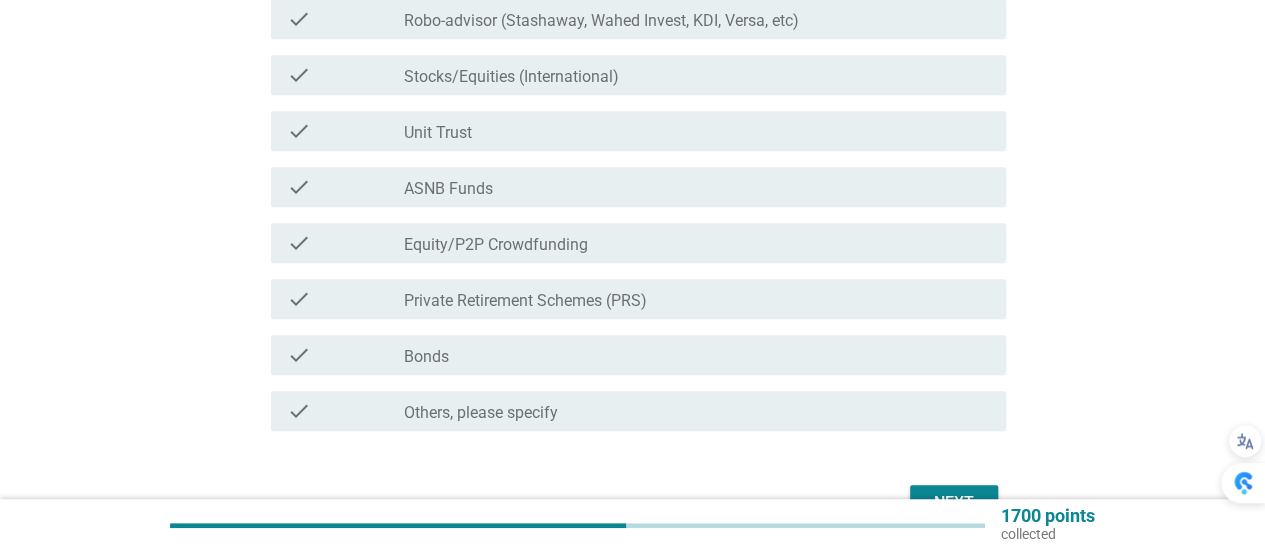 scroll, scrollTop: 600, scrollLeft: 0, axis: vertical 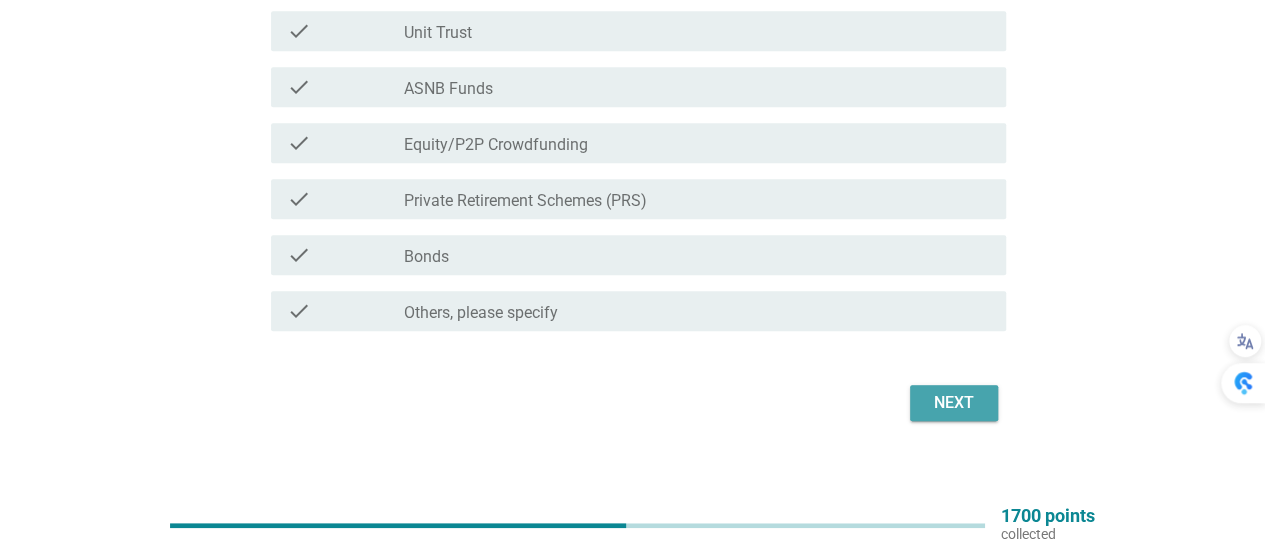 click on "Next" at bounding box center (954, 403) 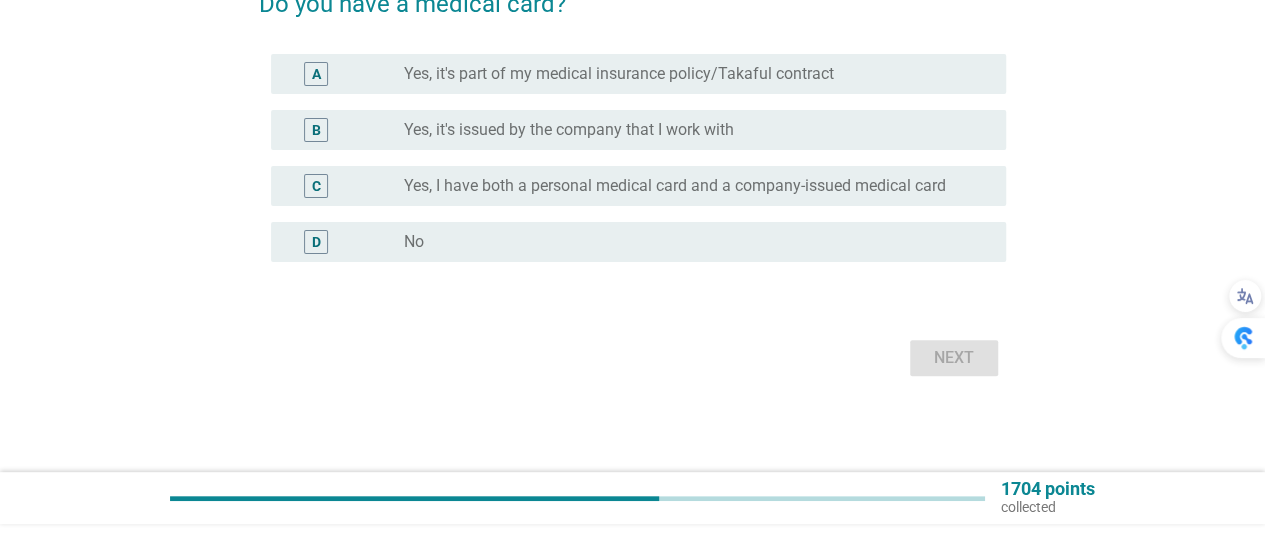 scroll, scrollTop: 0, scrollLeft: 0, axis: both 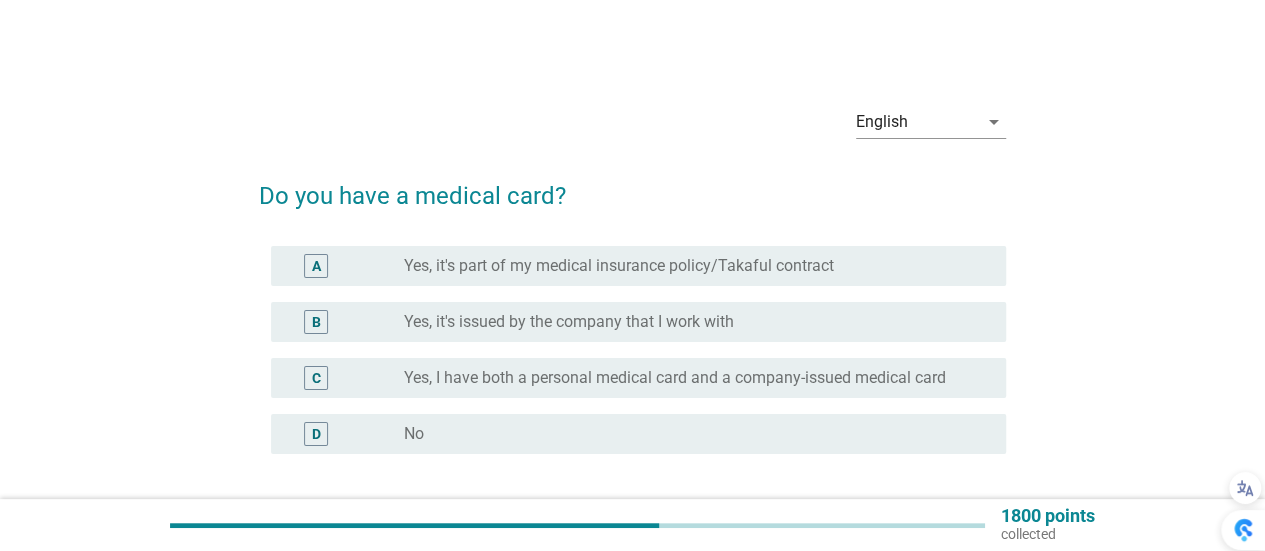 click on "Yes, it's part of my medical insurance policy/Takaful contract" at bounding box center (619, 266) 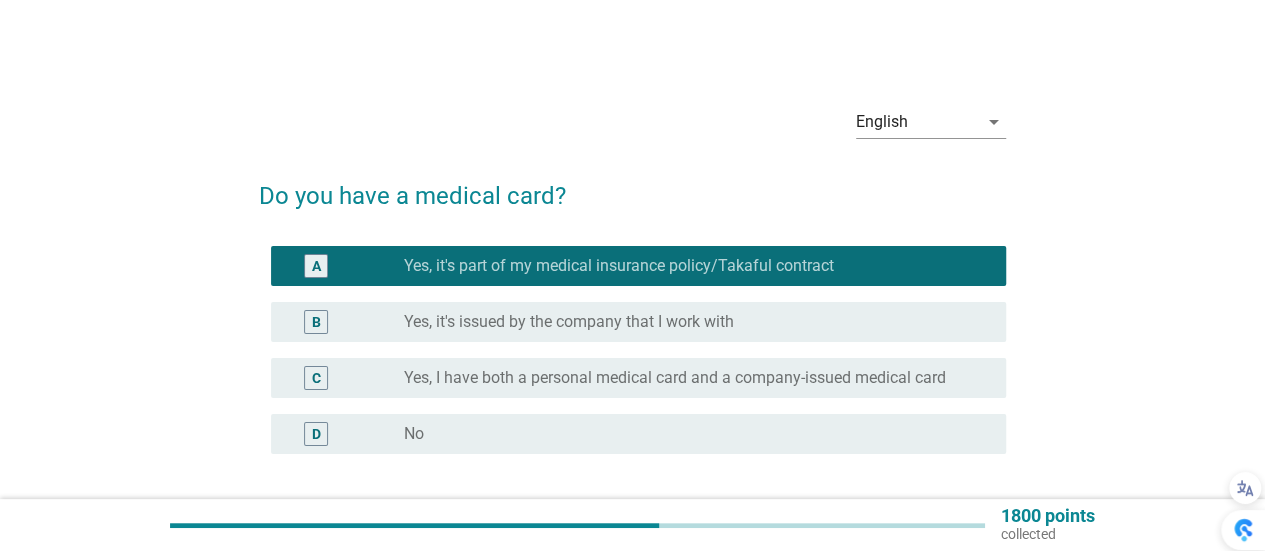 scroll, scrollTop: 100, scrollLeft: 0, axis: vertical 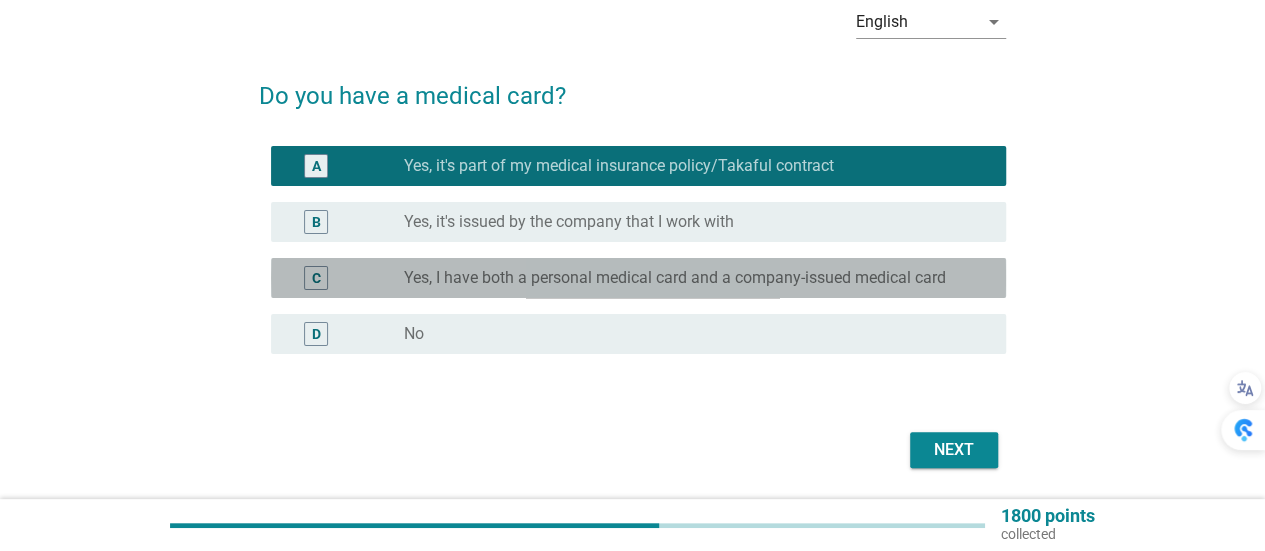 click on "Yes, I have both a personal medical card and a company-issued medical card" at bounding box center [675, 278] 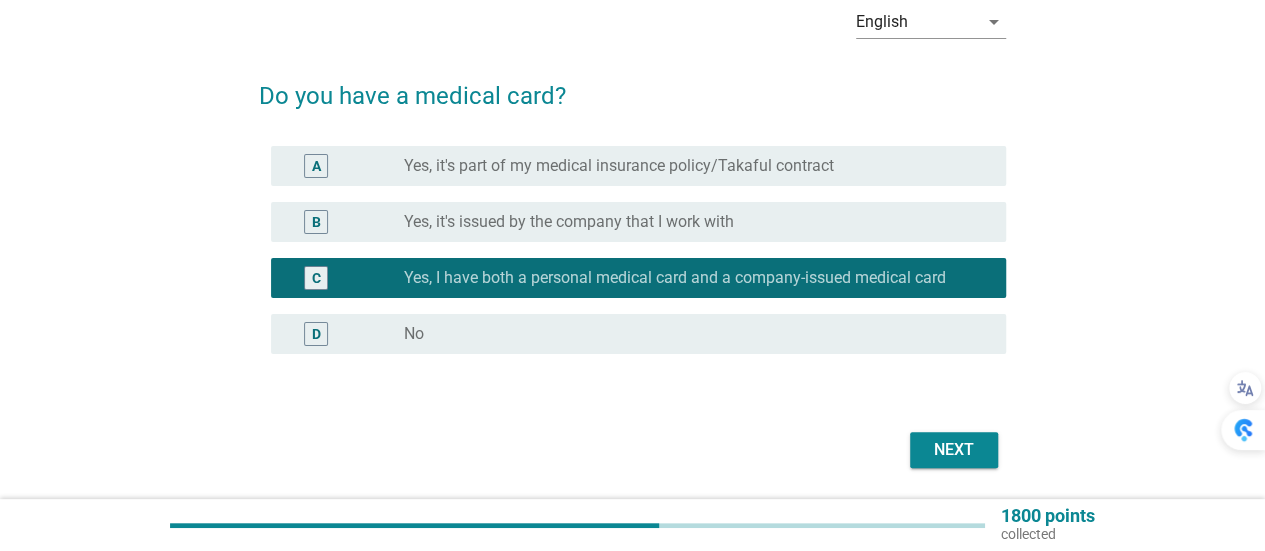 click on "Next" at bounding box center [954, 450] 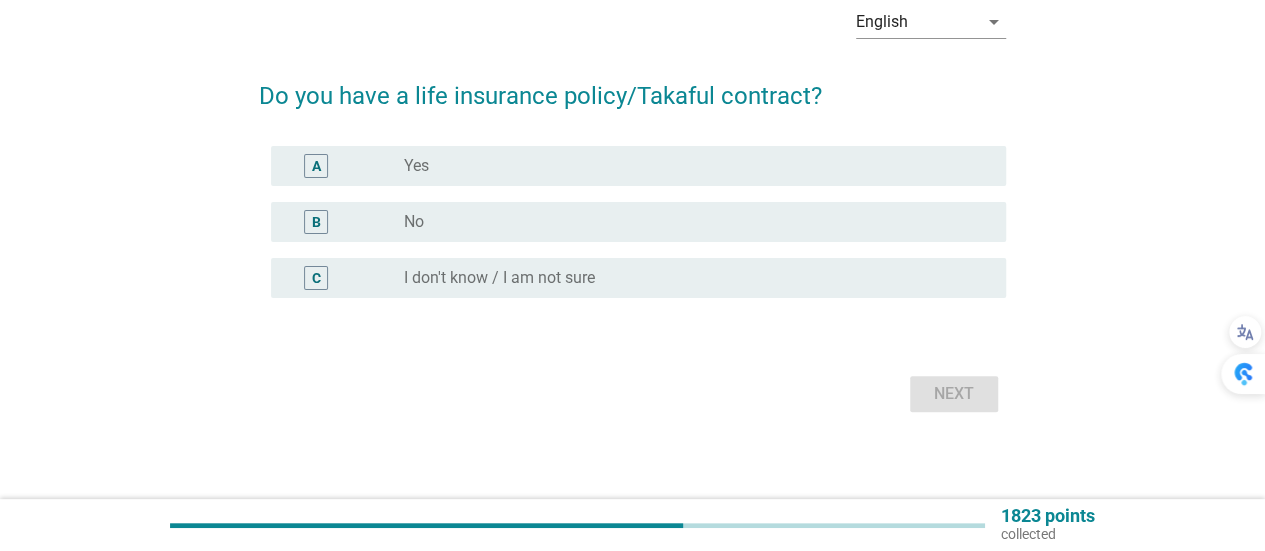 scroll, scrollTop: 0, scrollLeft: 0, axis: both 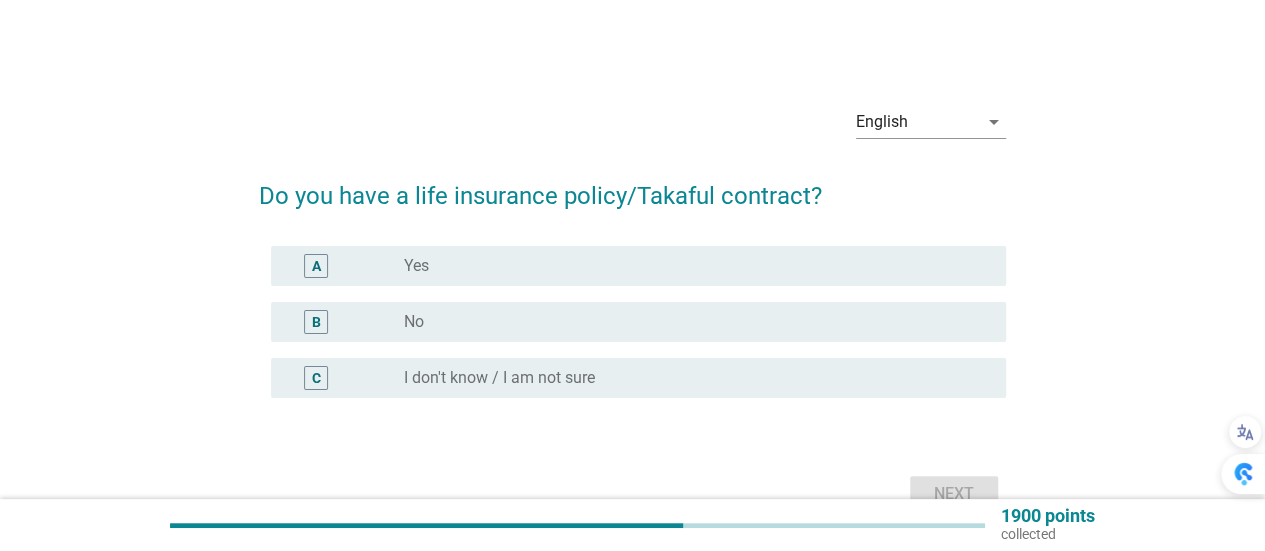 click on "radio_button_unchecked Yes" at bounding box center (689, 266) 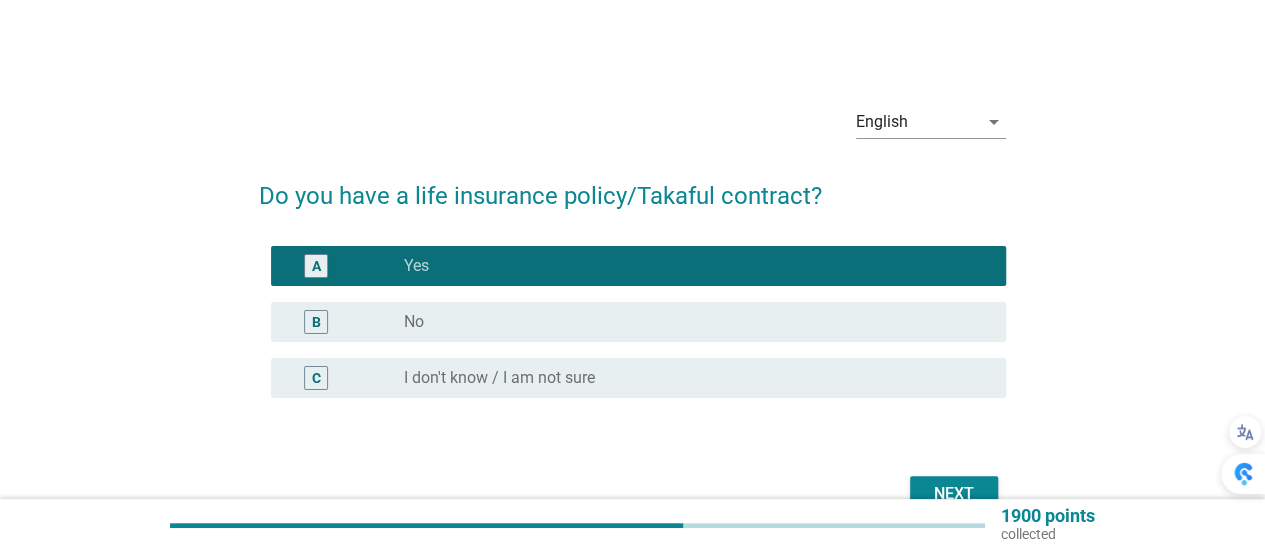click on "Next" at bounding box center [954, 494] 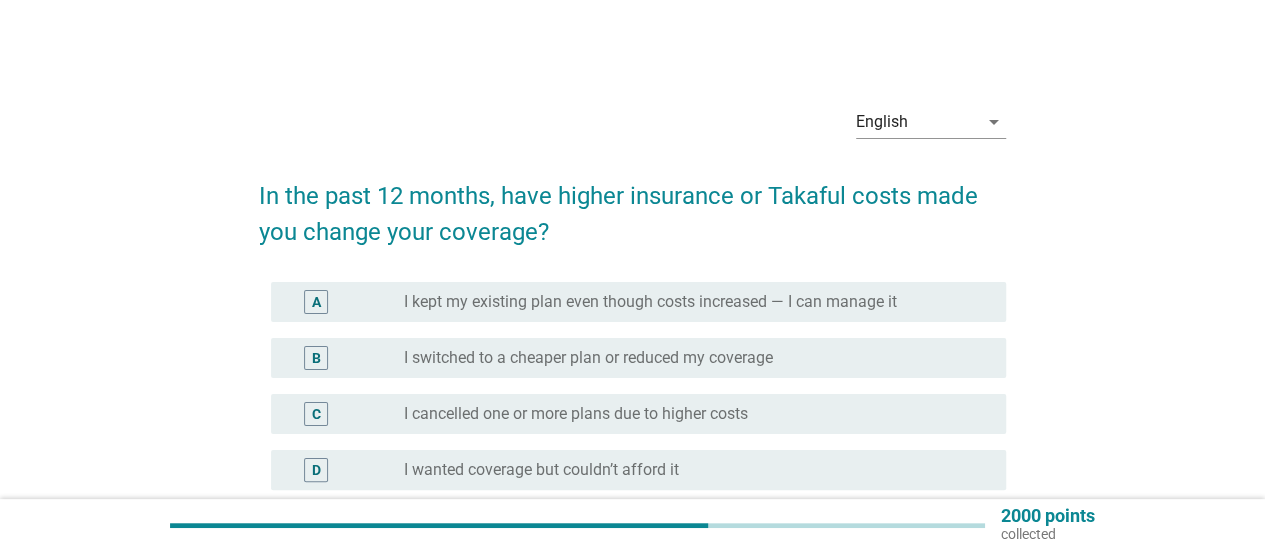 scroll, scrollTop: 100, scrollLeft: 0, axis: vertical 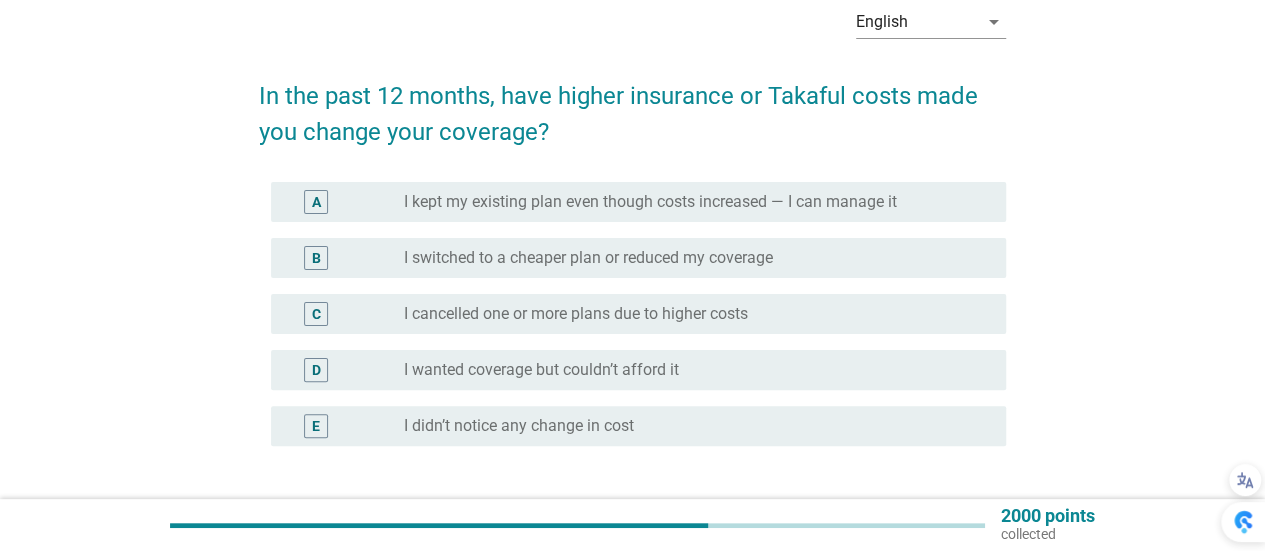 click on "radio_button_unchecked I didn’t notice any change in cost" at bounding box center [689, 426] 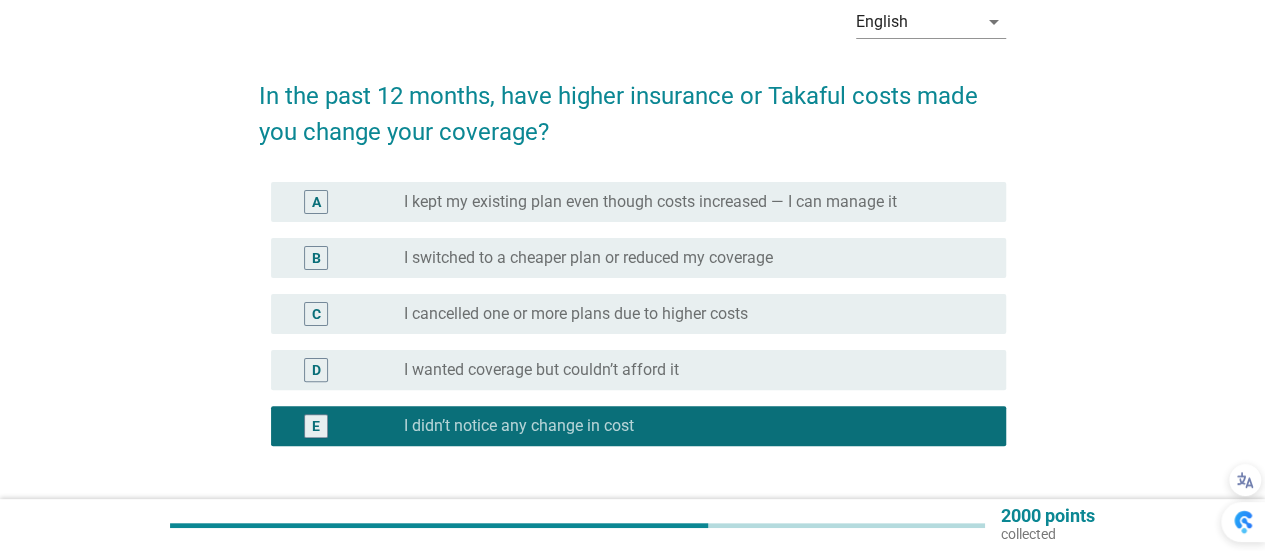 scroll, scrollTop: 256, scrollLeft: 0, axis: vertical 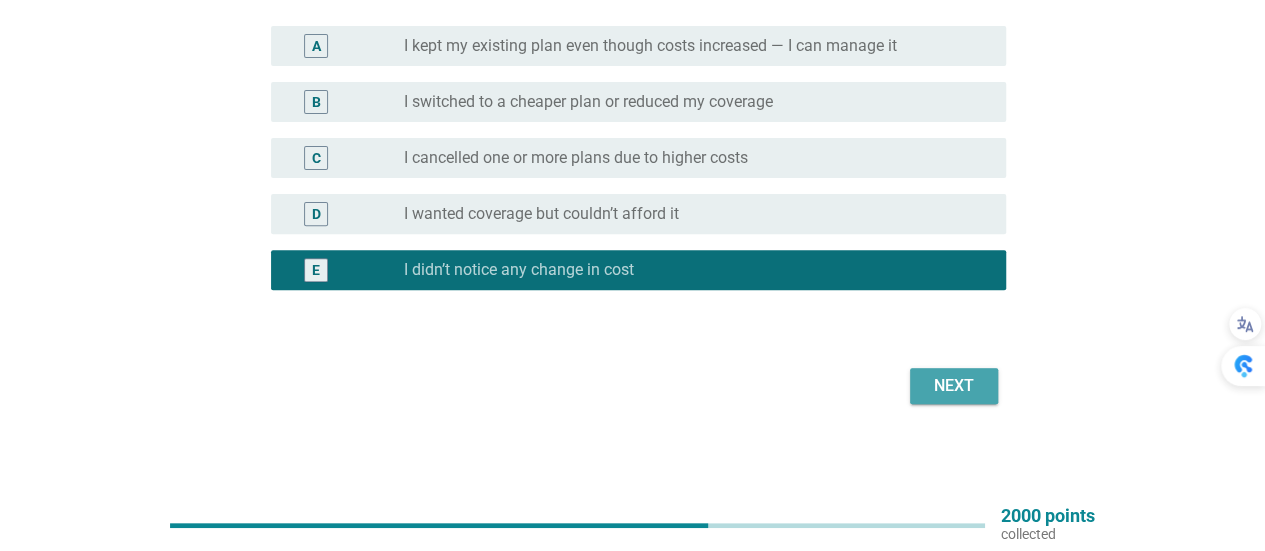 click on "Next" at bounding box center (954, 386) 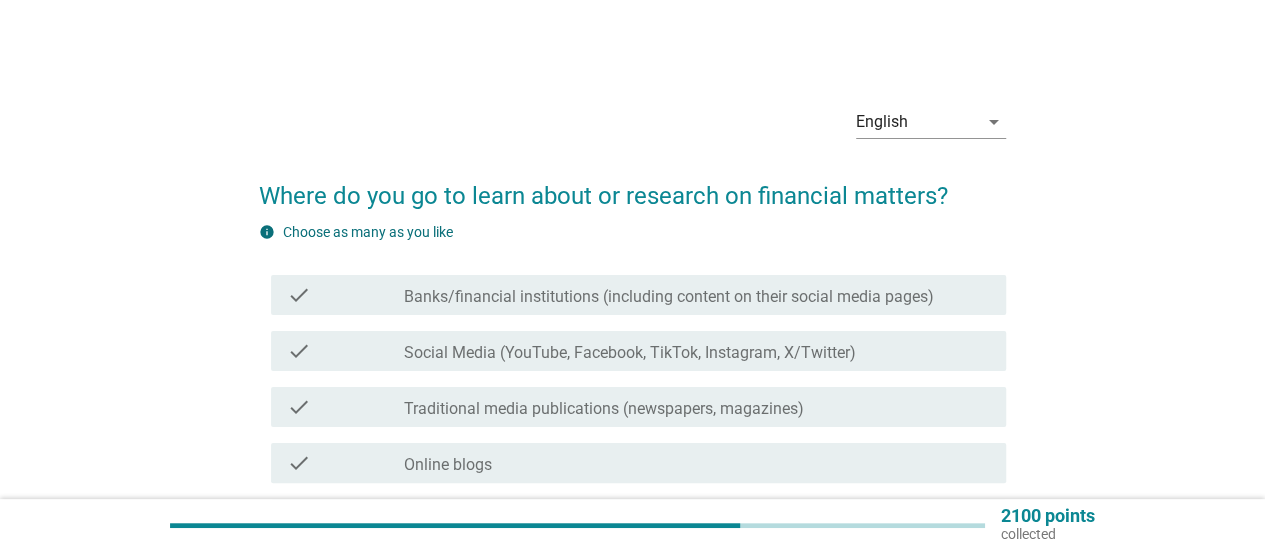scroll, scrollTop: 100, scrollLeft: 0, axis: vertical 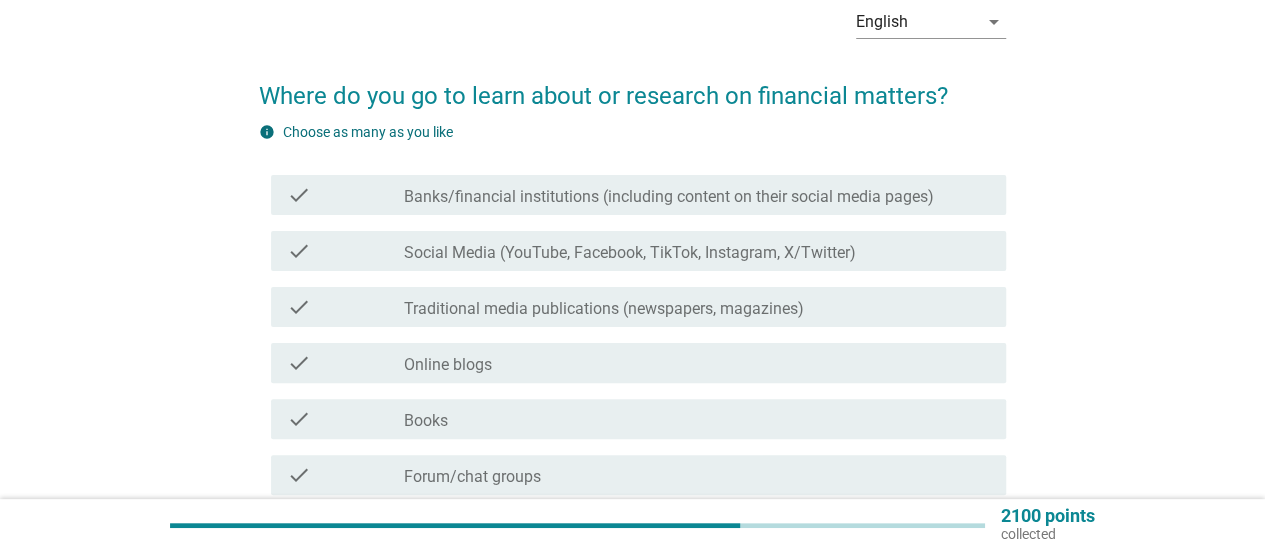 click on "Social Media (YouTube, Facebook, TikTok, Instagram, X/Twitter)" at bounding box center [630, 253] 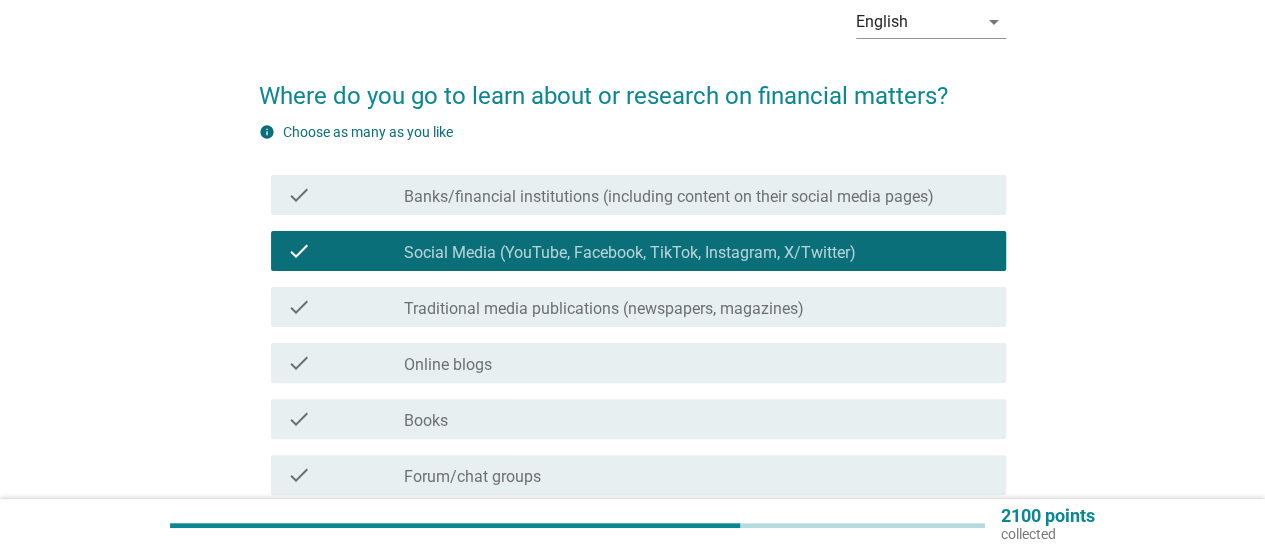 scroll, scrollTop: 200, scrollLeft: 0, axis: vertical 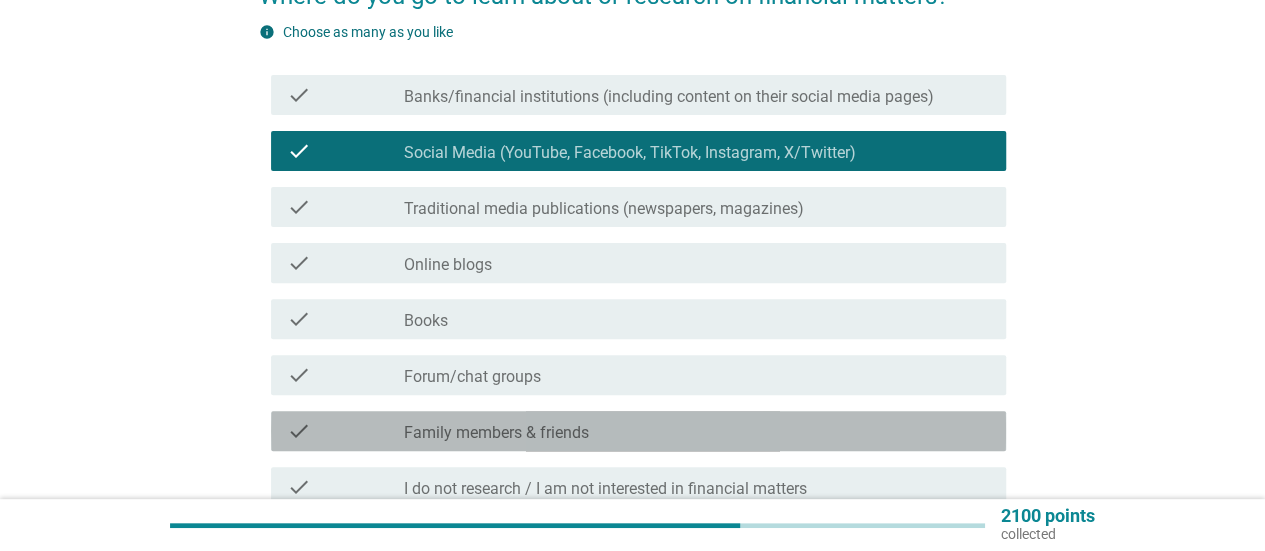 click on "Family members & friends" at bounding box center [496, 433] 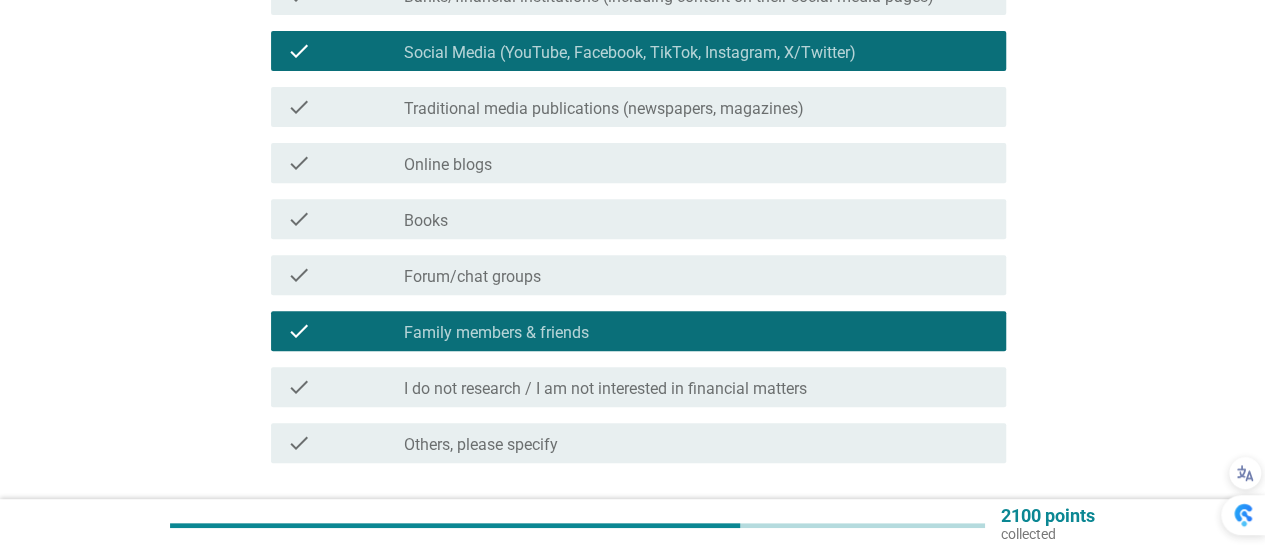 scroll, scrollTop: 400, scrollLeft: 0, axis: vertical 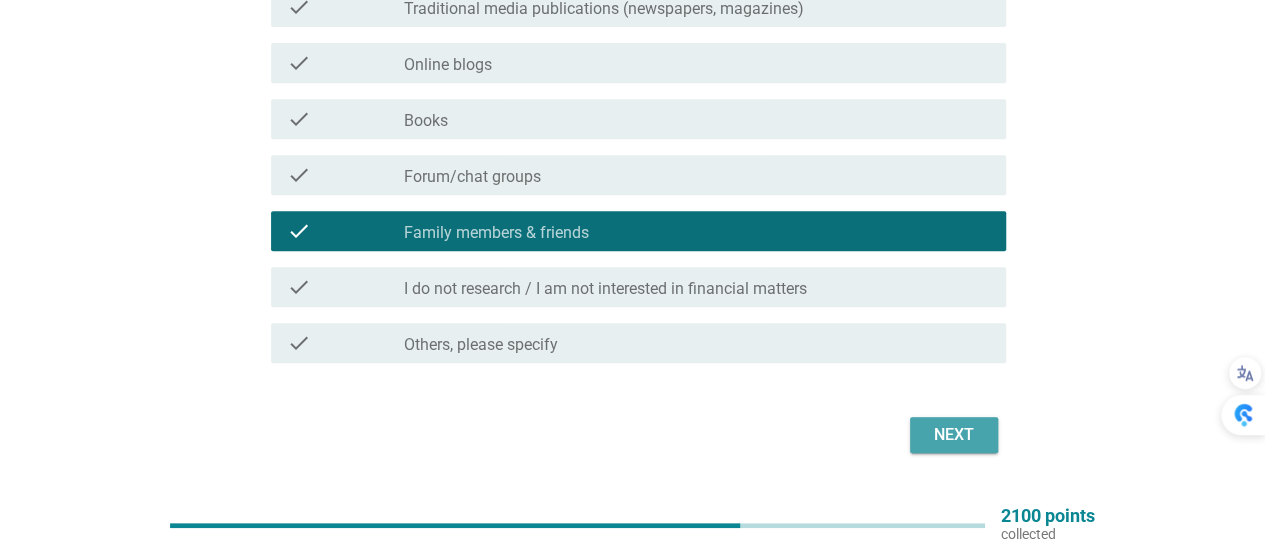 click on "Next" at bounding box center [954, 435] 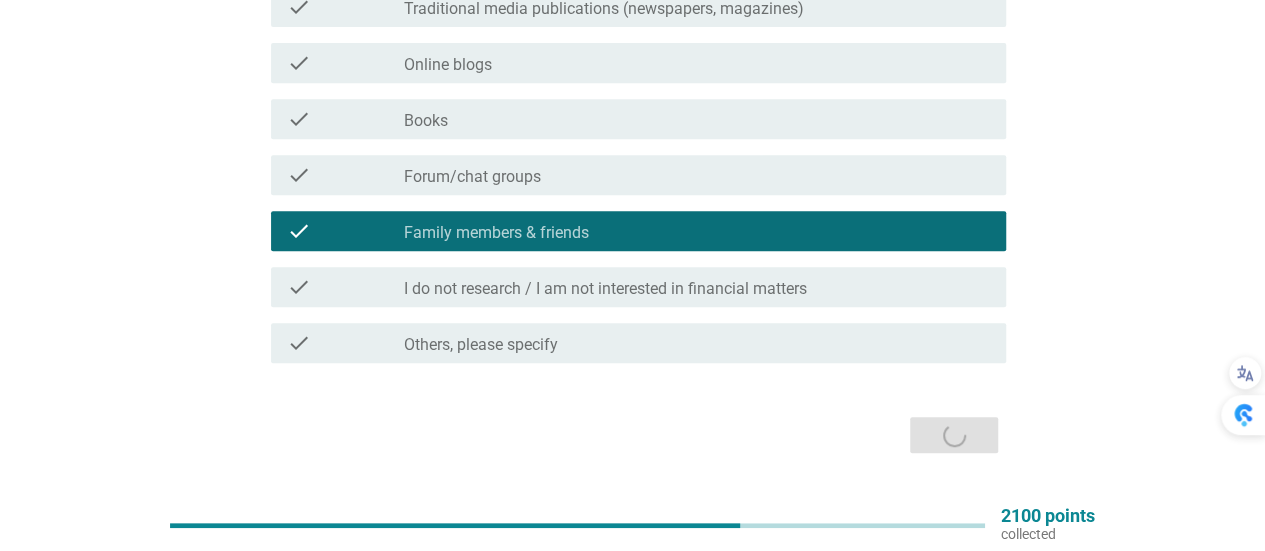 scroll, scrollTop: 0, scrollLeft: 0, axis: both 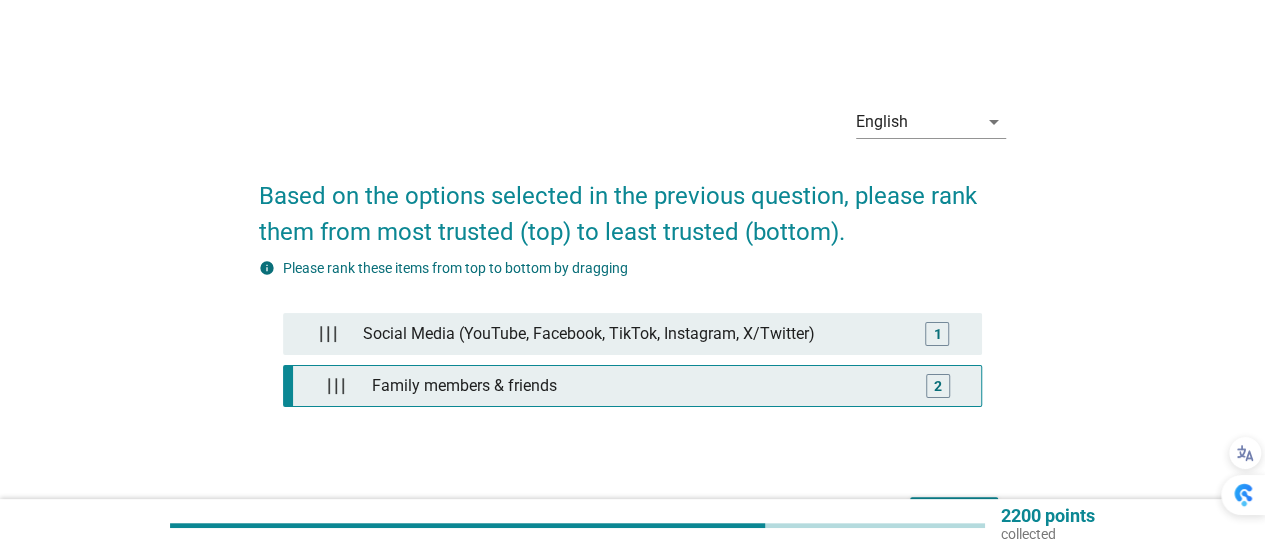 type 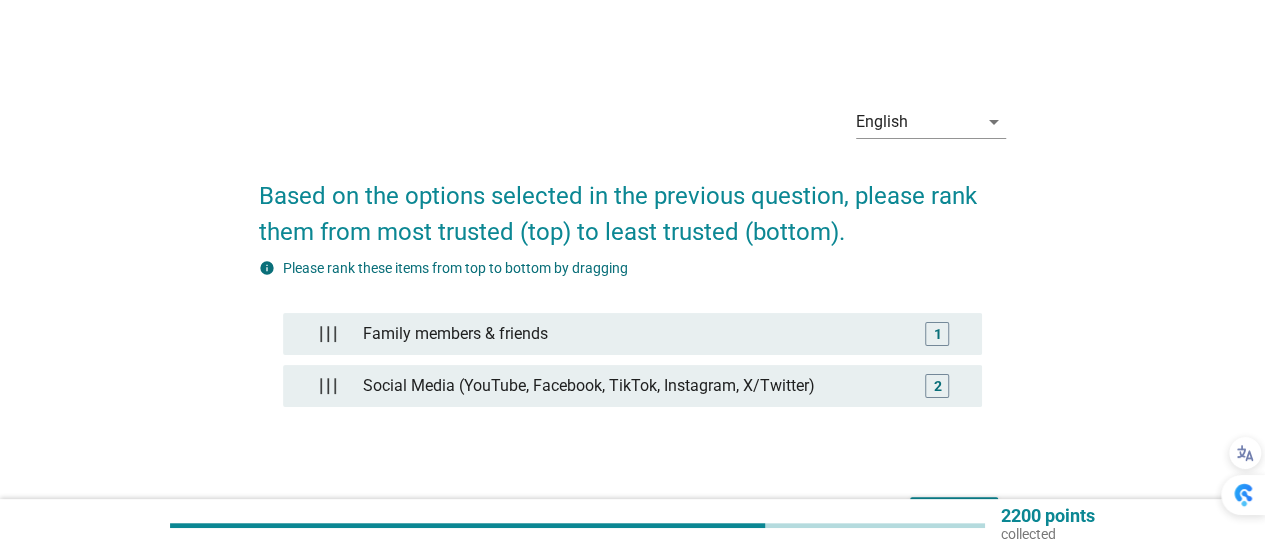 scroll, scrollTop: 128, scrollLeft: 0, axis: vertical 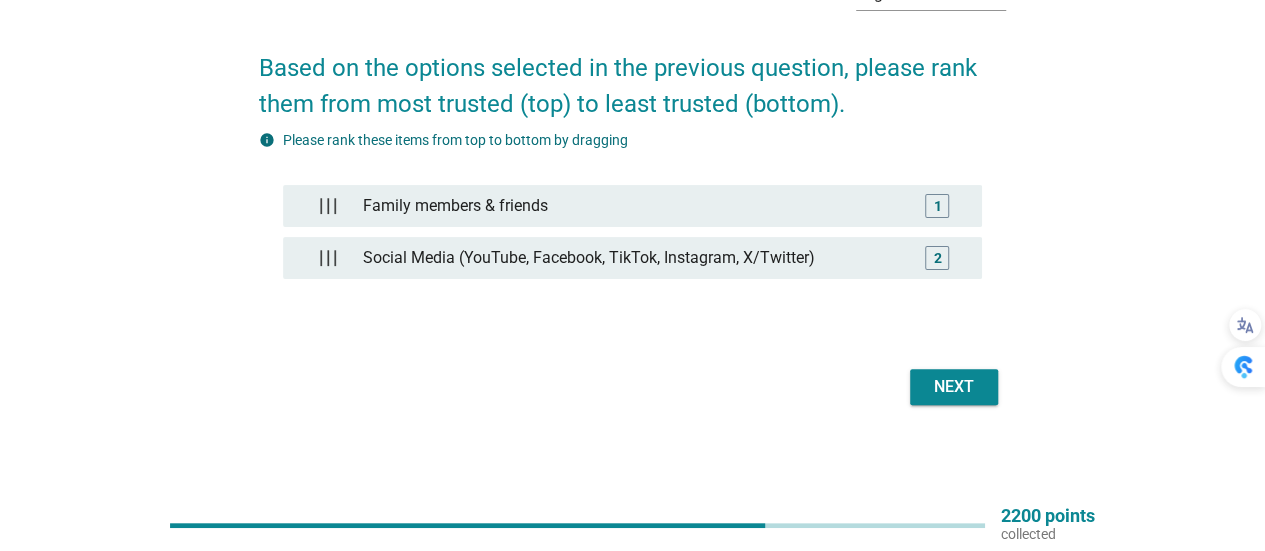 click on "Next" at bounding box center [954, 387] 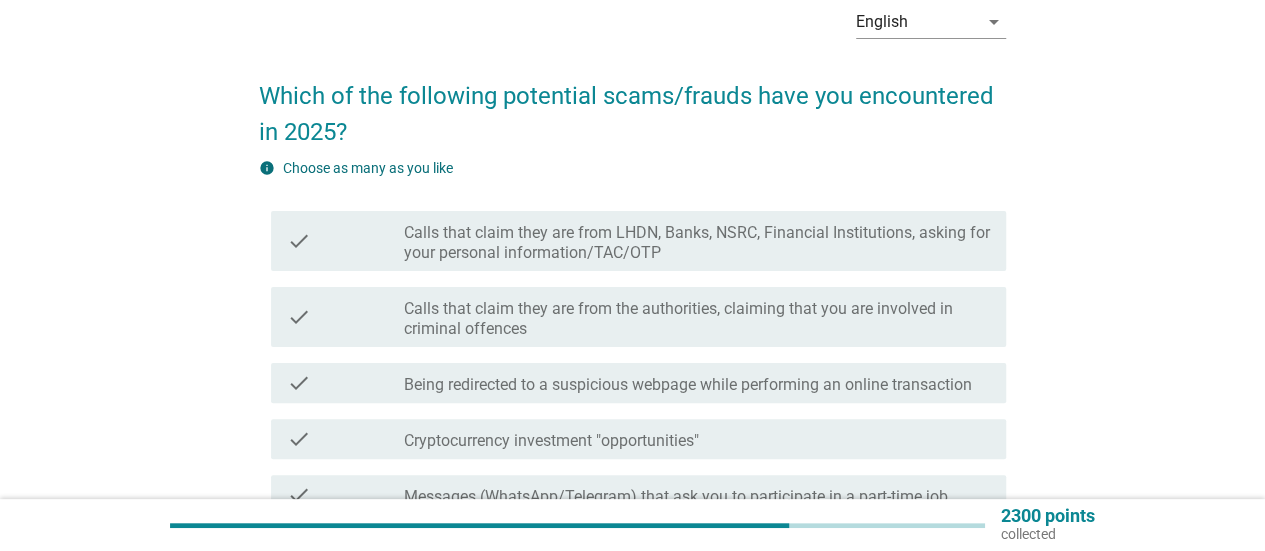 scroll, scrollTop: 200, scrollLeft: 0, axis: vertical 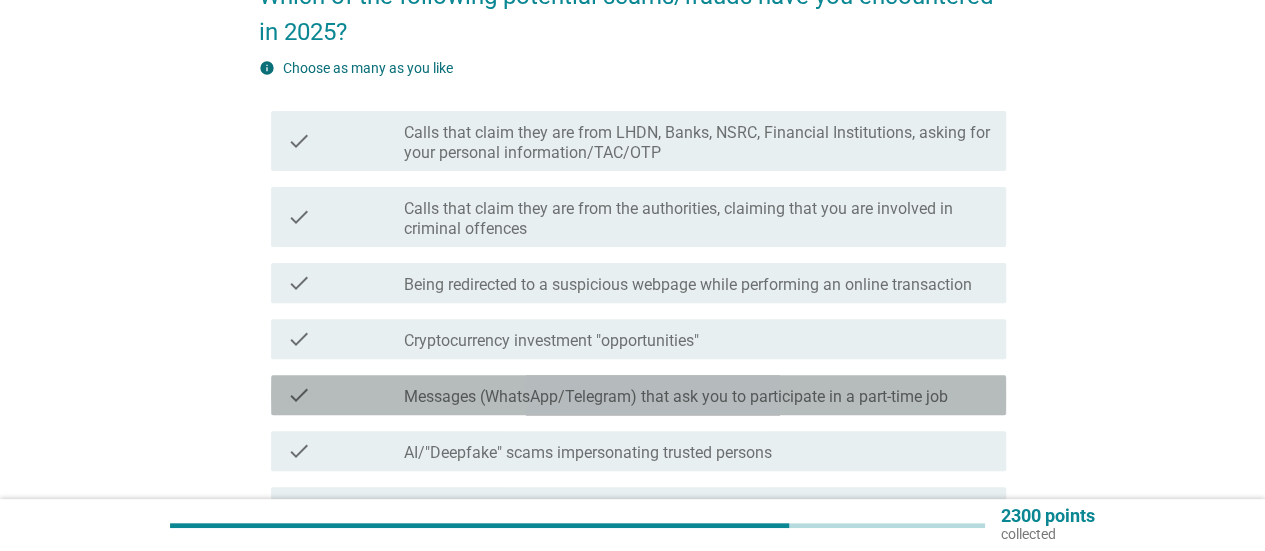 click on "Messages (WhatsApp/Telegram) that ask you to participate in a part-time job" at bounding box center [676, 397] 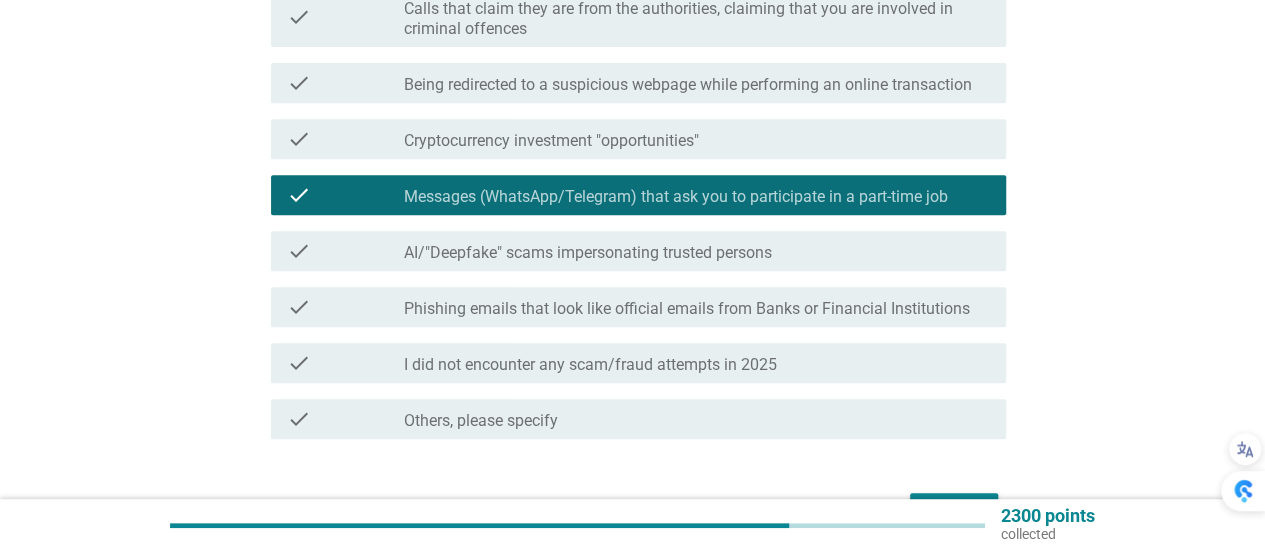 scroll, scrollTop: 500, scrollLeft: 0, axis: vertical 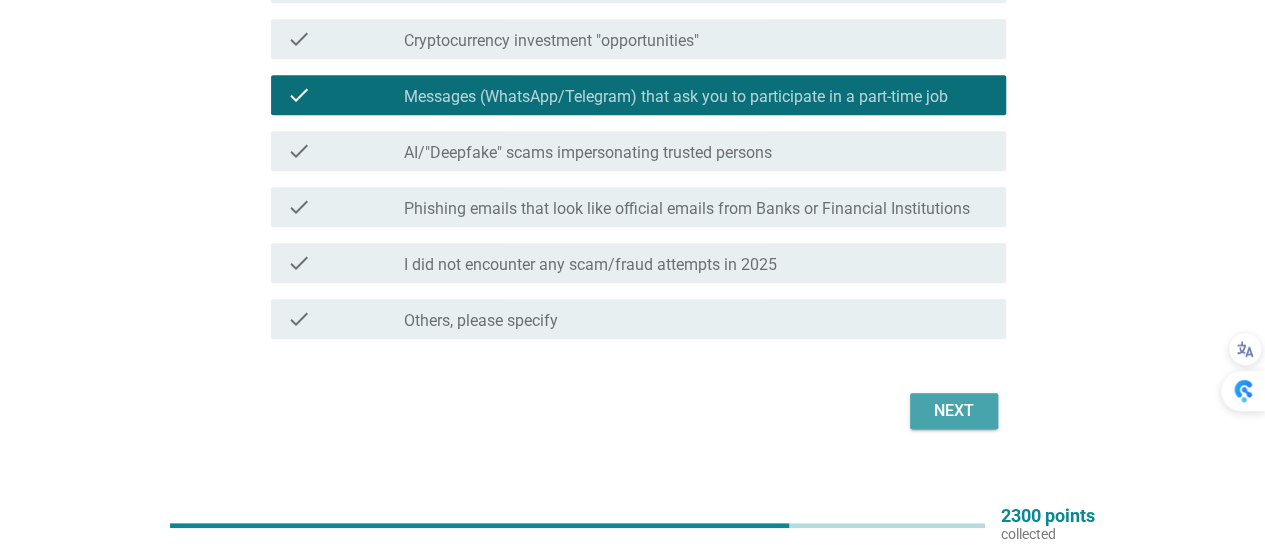 click on "Next" at bounding box center (954, 411) 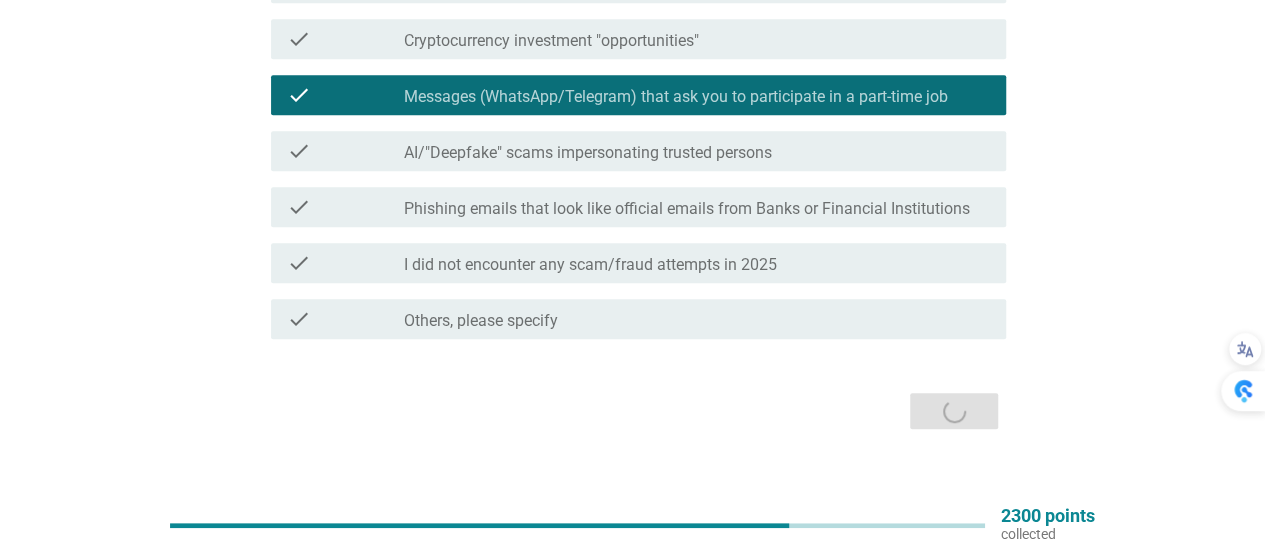 scroll, scrollTop: 0, scrollLeft: 0, axis: both 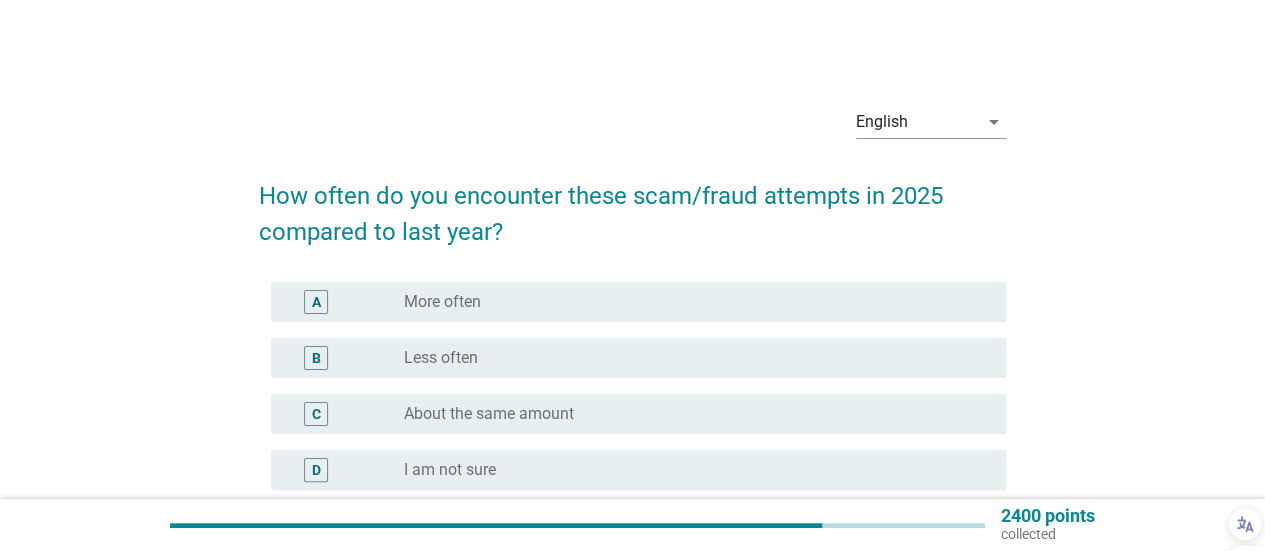 click on "radio_button_unchecked More often" at bounding box center (697, 302) 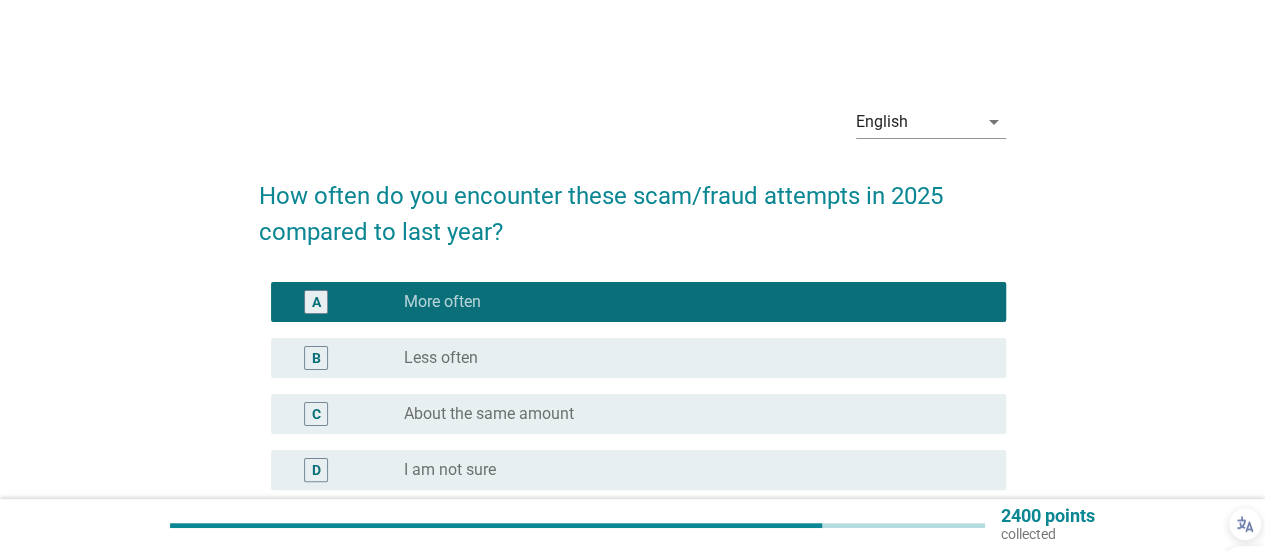 scroll, scrollTop: 200, scrollLeft: 0, axis: vertical 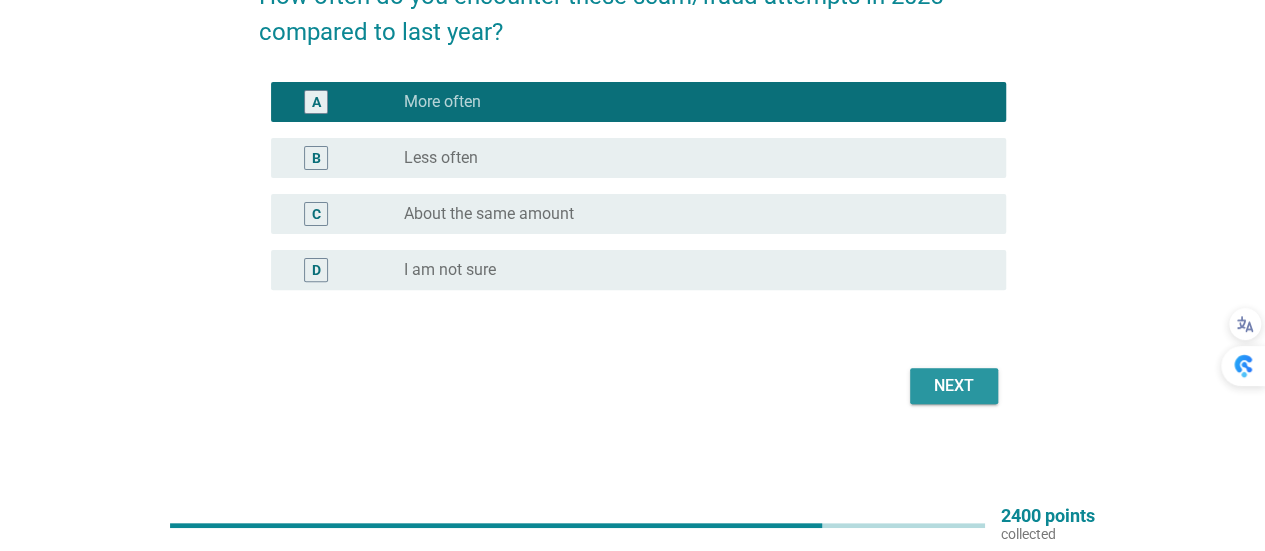 click on "Next" at bounding box center (954, 386) 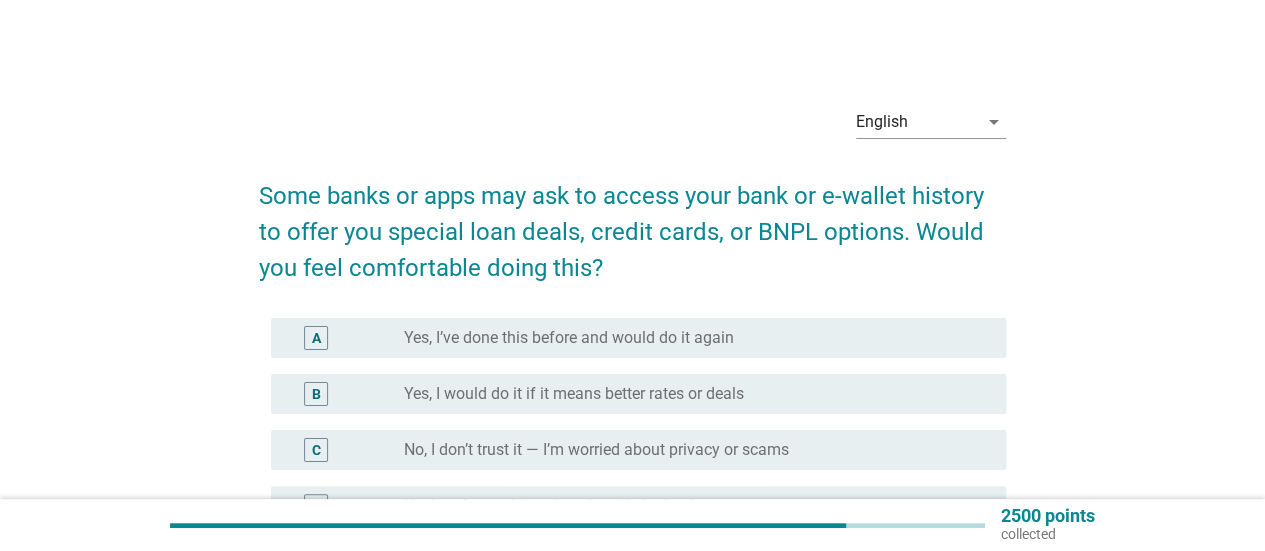 scroll, scrollTop: 100, scrollLeft: 0, axis: vertical 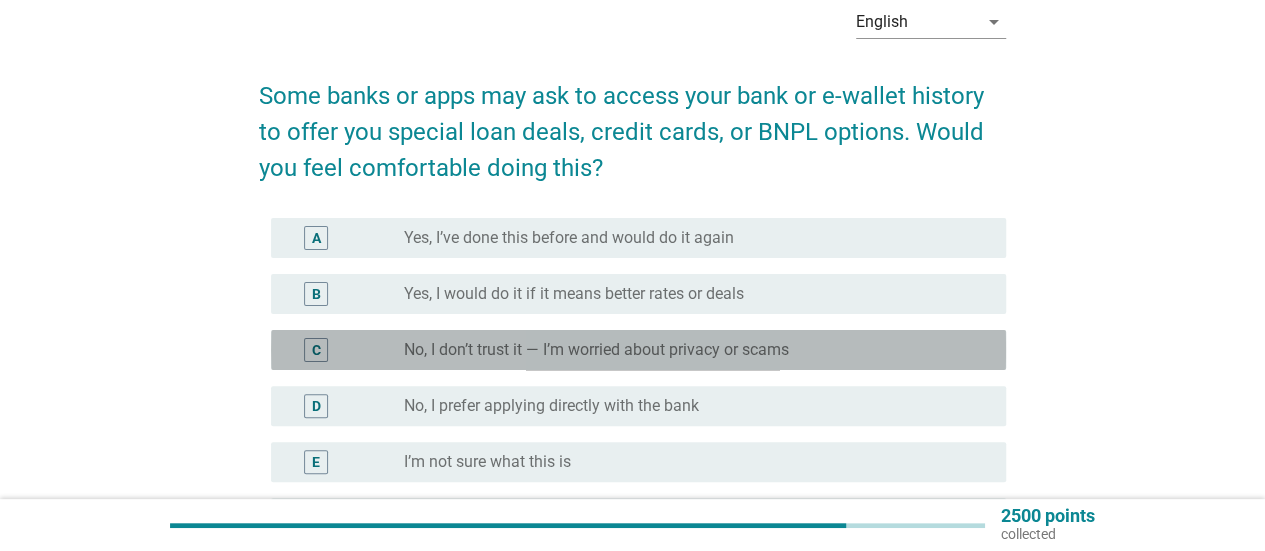 click on "C     radio_button_unchecked No, I don’t trust it — I’m worried about privacy or scams" at bounding box center (638, 350) 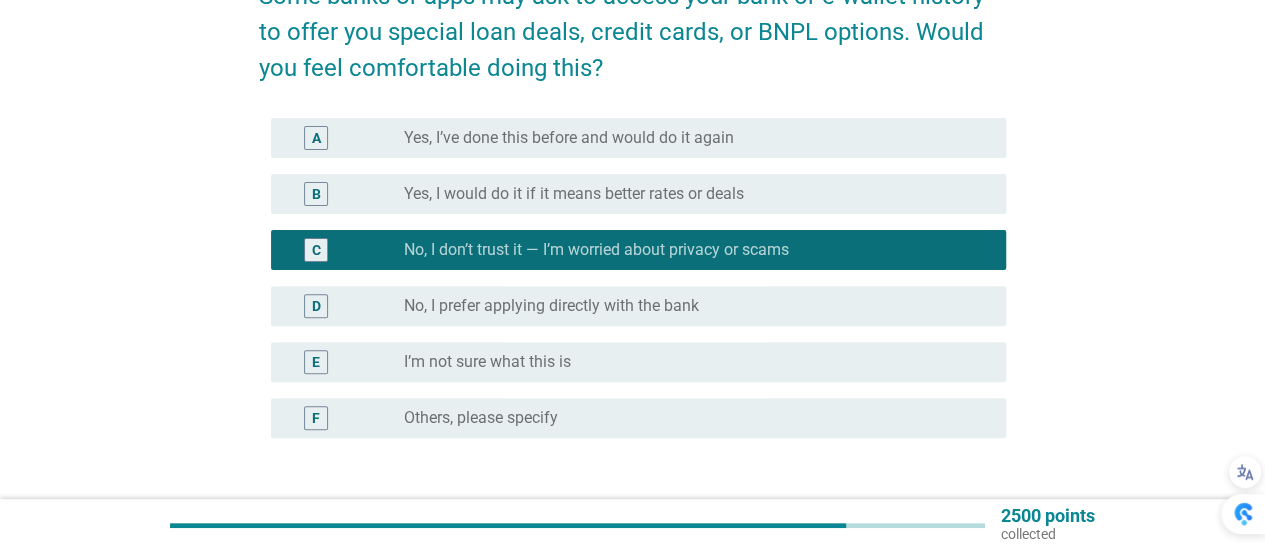 scroll, scrollTop: 300, scrollLeft: 0, axis: vertical 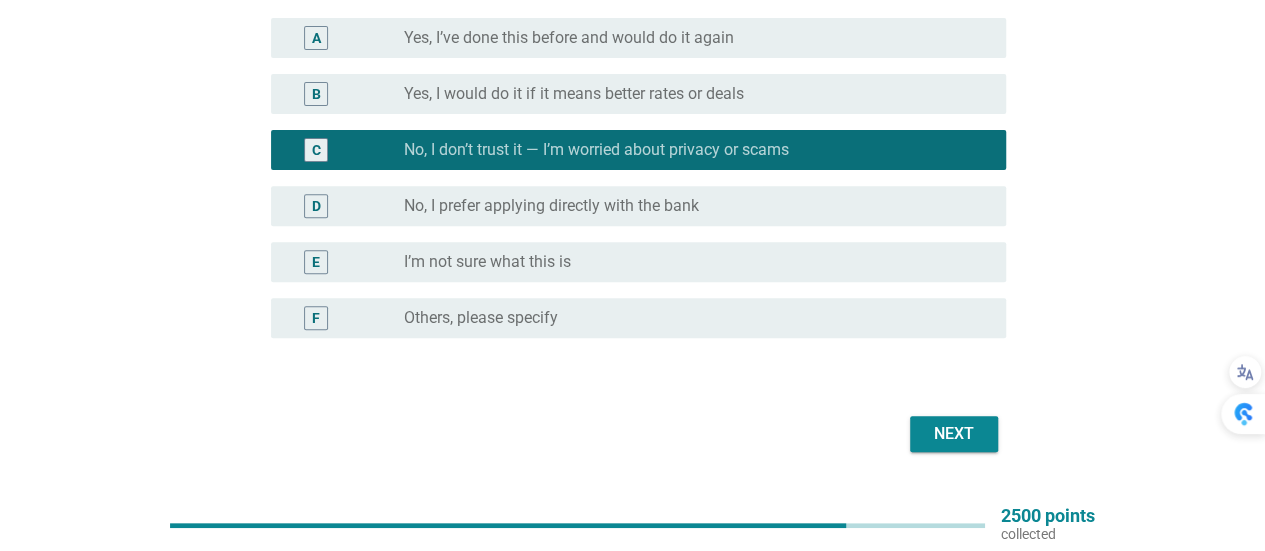 click on "Next" at bounding box center (954, 434) 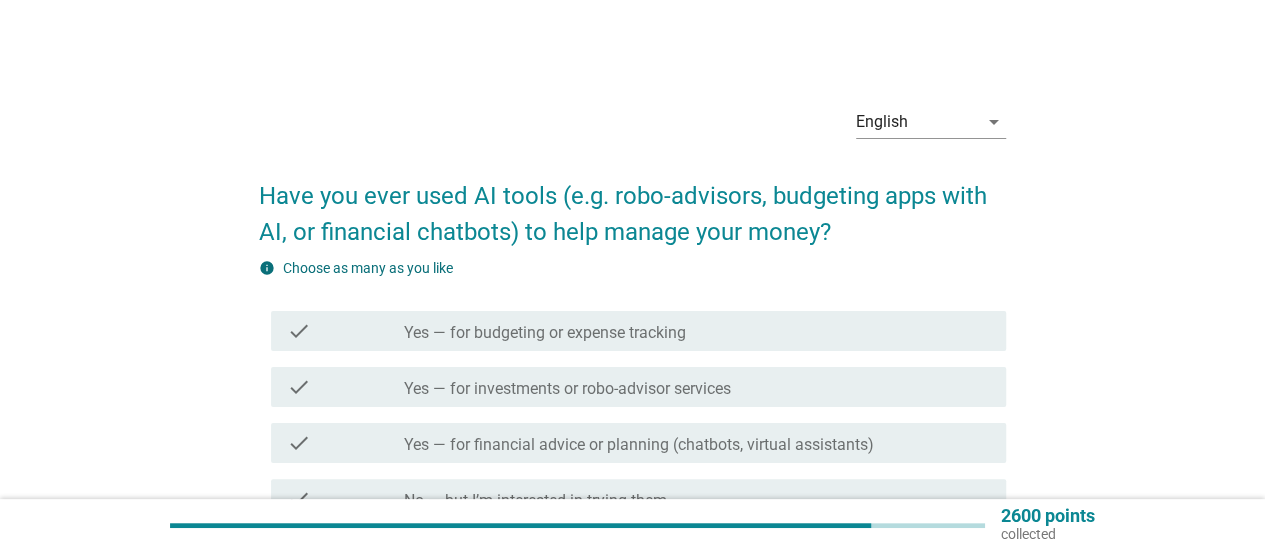 scroll, scrollTop: 100, scrollLeft: 0, axis: vertical 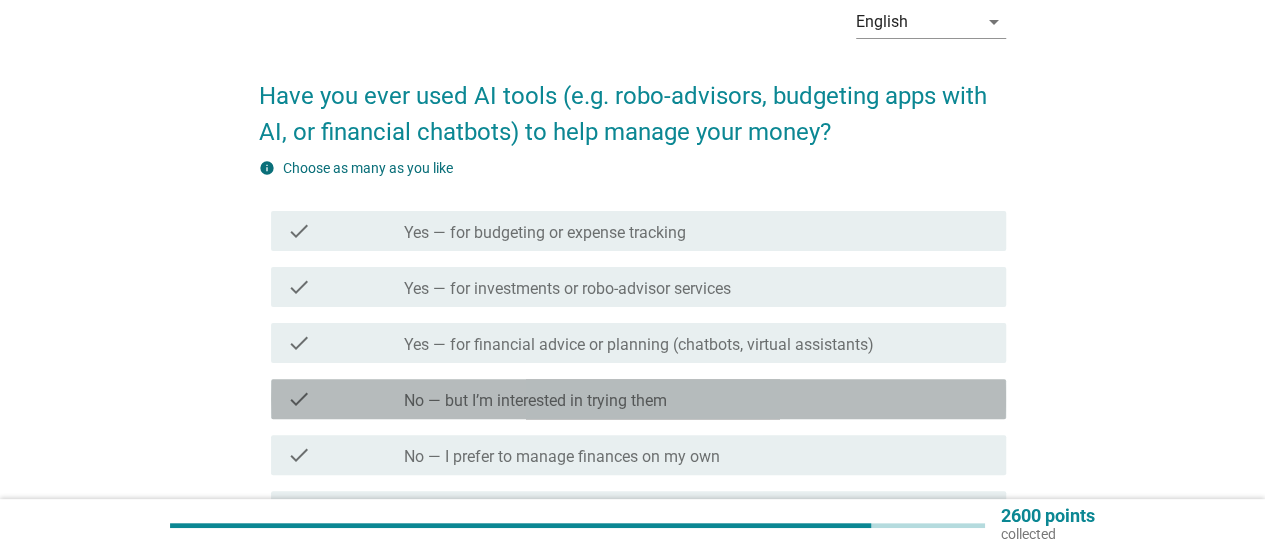 click on "check_box_outline_blank No — but I’m interested in trying them" at bounding box center (697, 399) 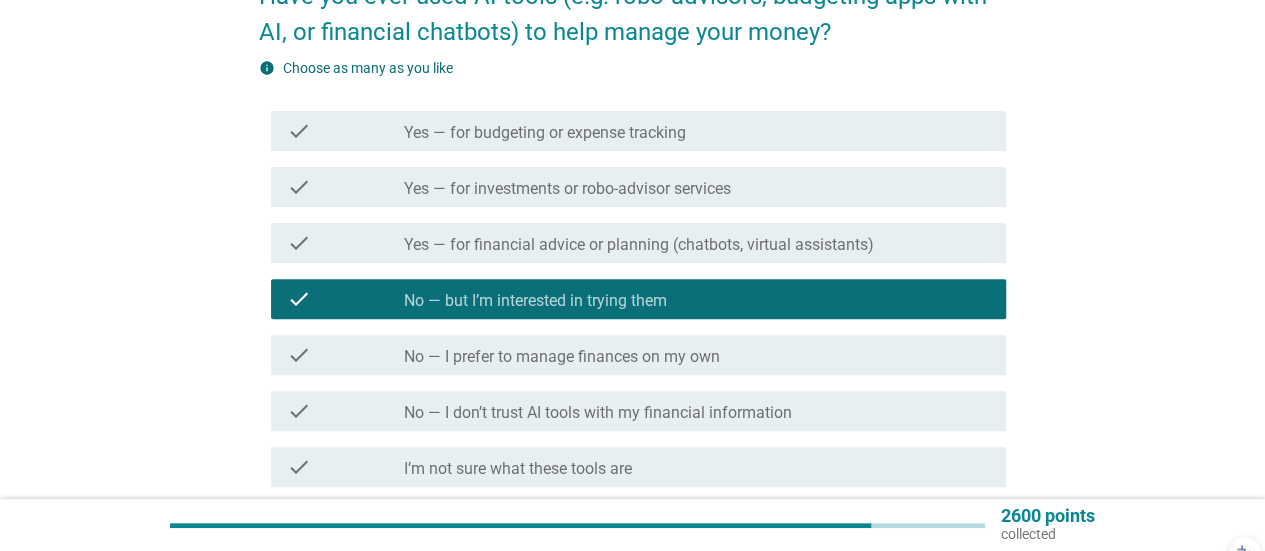 scroll, scrollTop: 400, scrollLeft: 0, axis: vertical 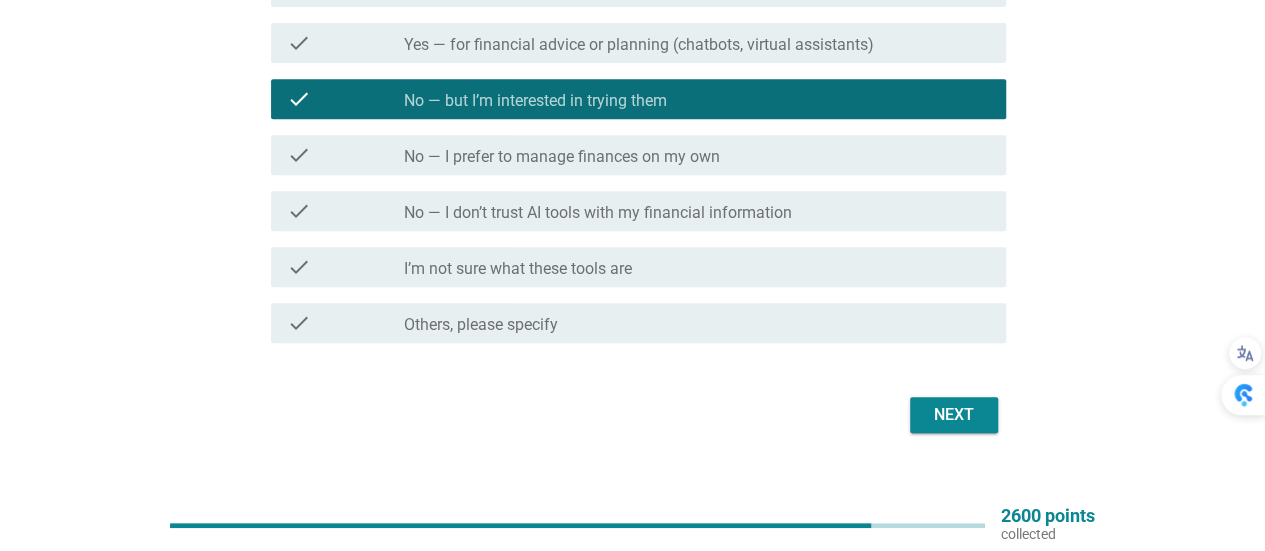 click on "Next" at bounding box center (632, 415) 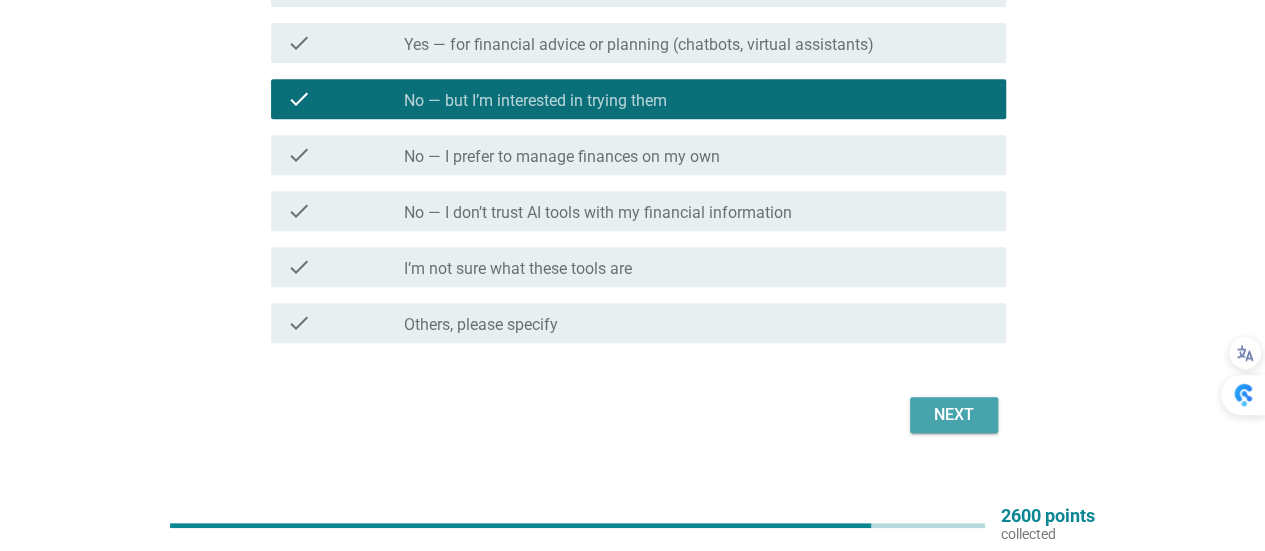 click on "Next" at bounding box center (954, 415) 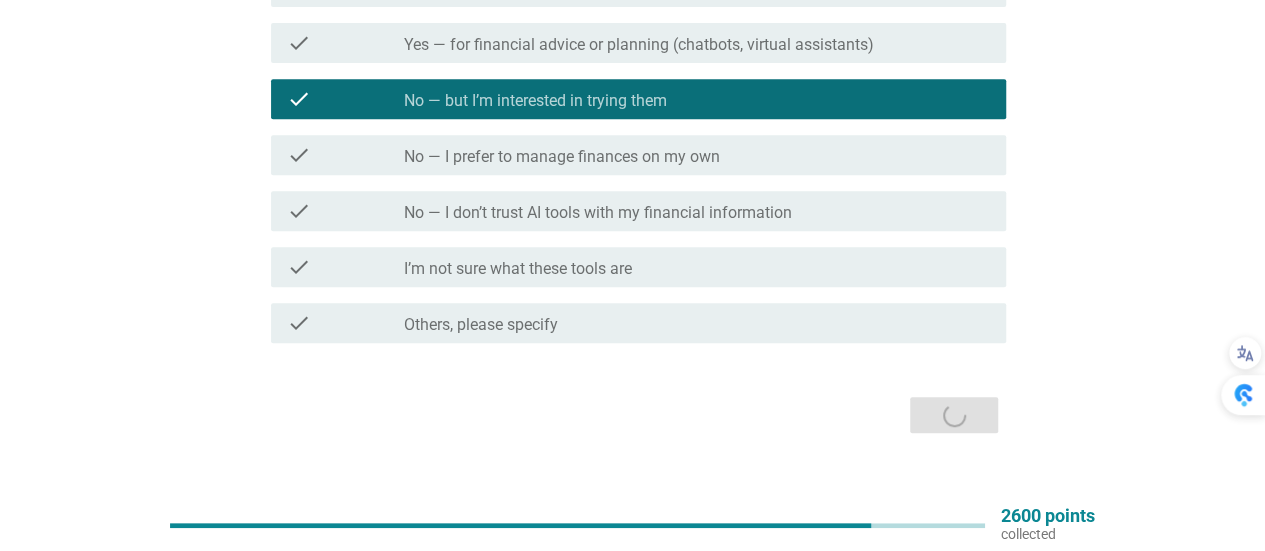scroll, scrollTop: 0, scrollLeft: 0, axis: both 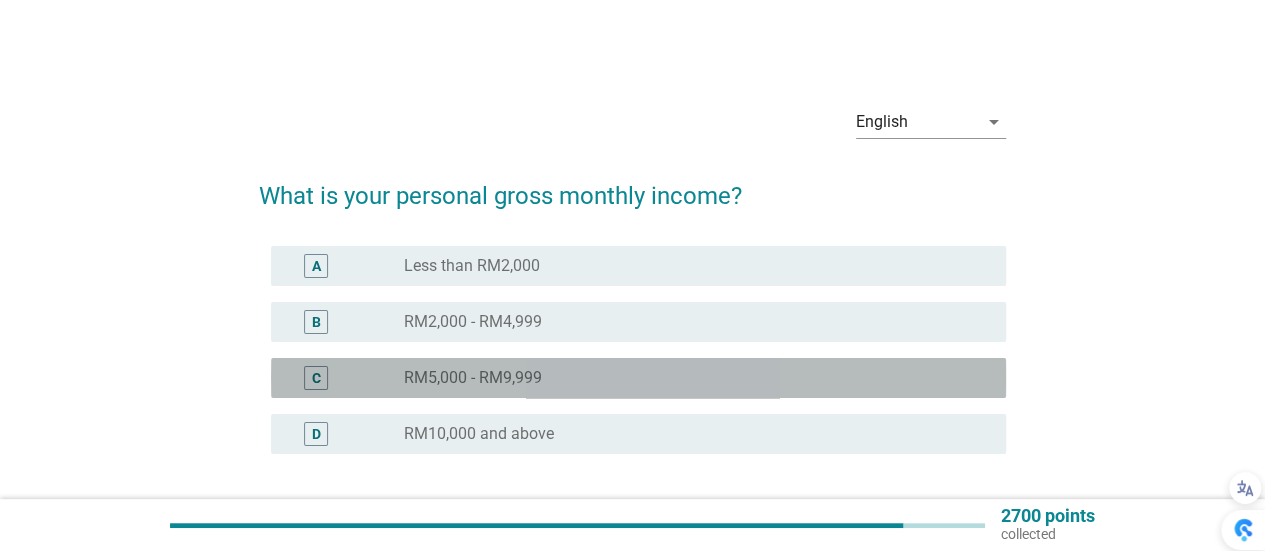 click on "C     radio_button_unchecked RM5,000 - RM9,999" at bounding box center [638, 378] 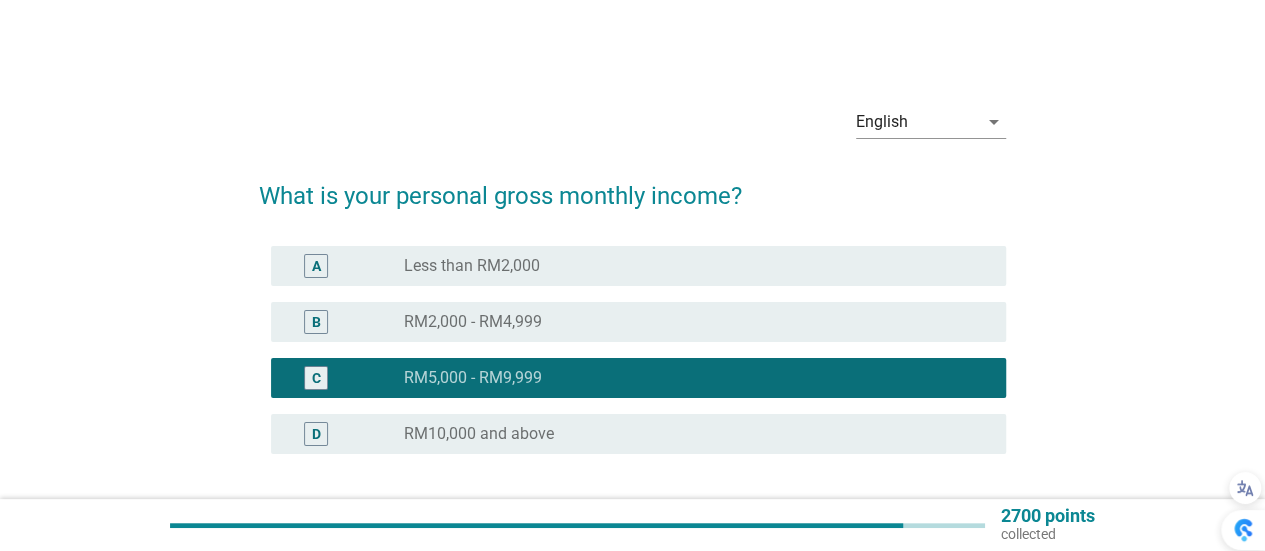 scroll, scrollTop: 164, scrollLeft: 0, axis: vertical 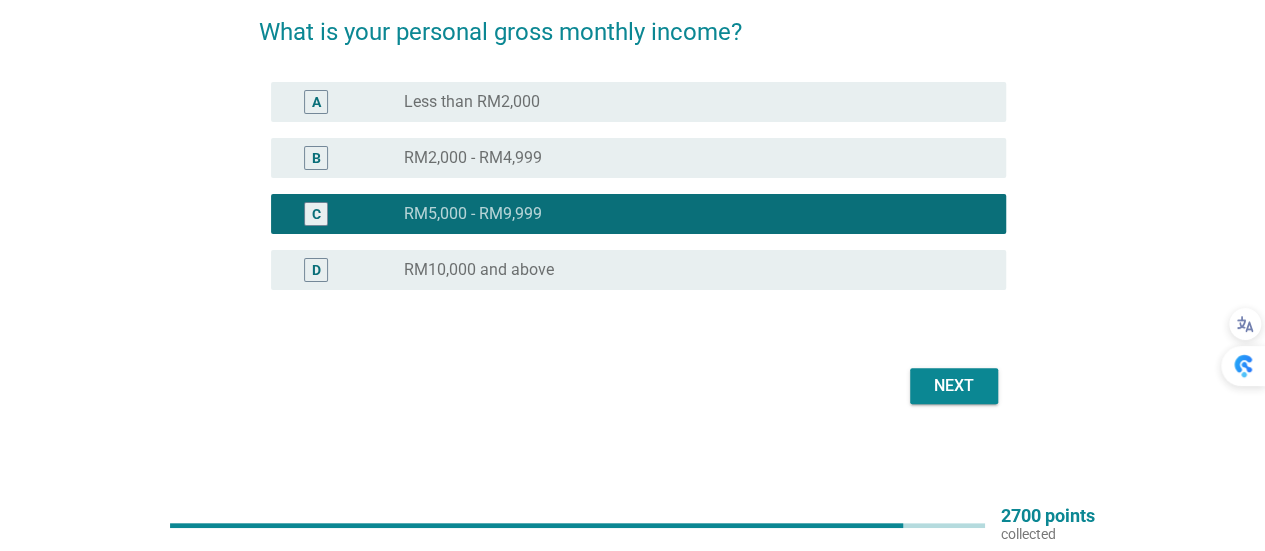 click on "Next" at bounding box center (954, 386) 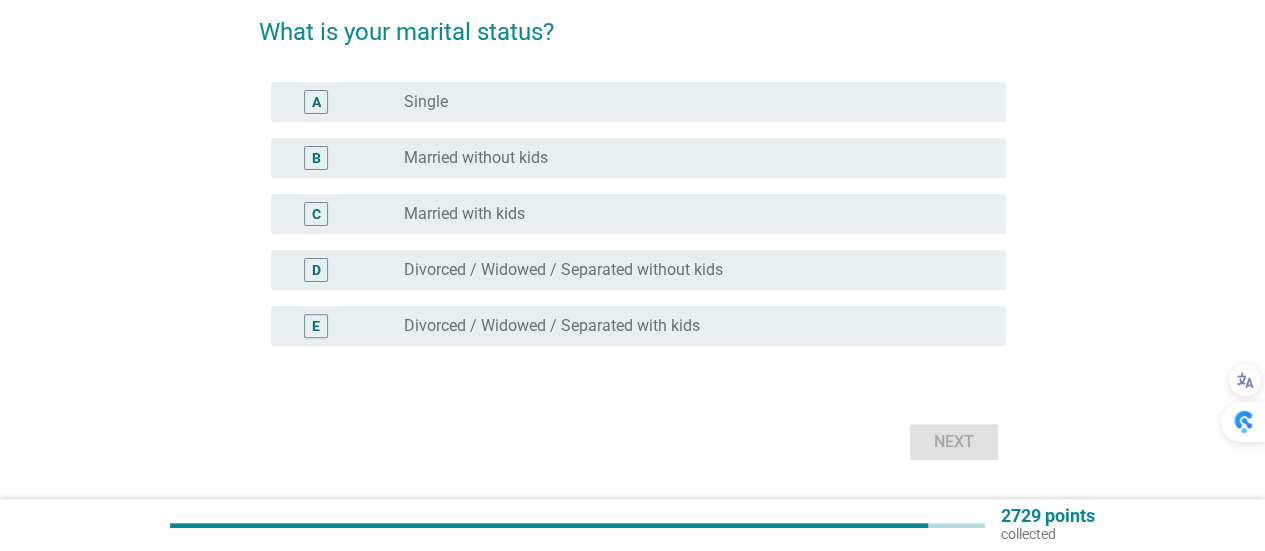 scroll, scrollTop: 0, scrollLeft: 0, axis: both 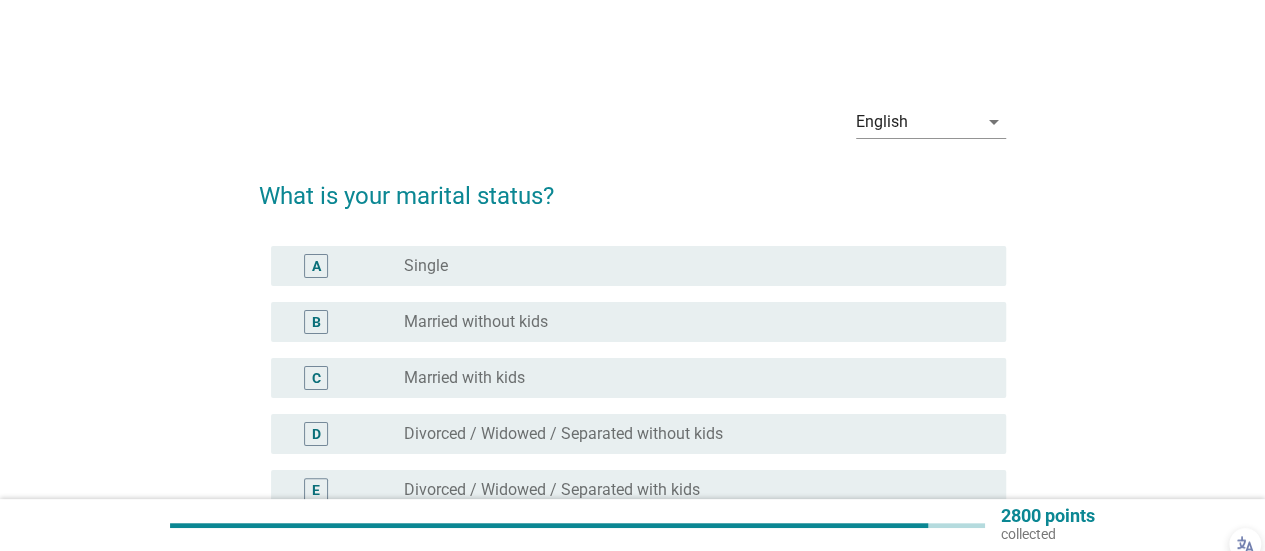 click on "radio_button_unchecked Married with kids" at bounding box center (689, 378) 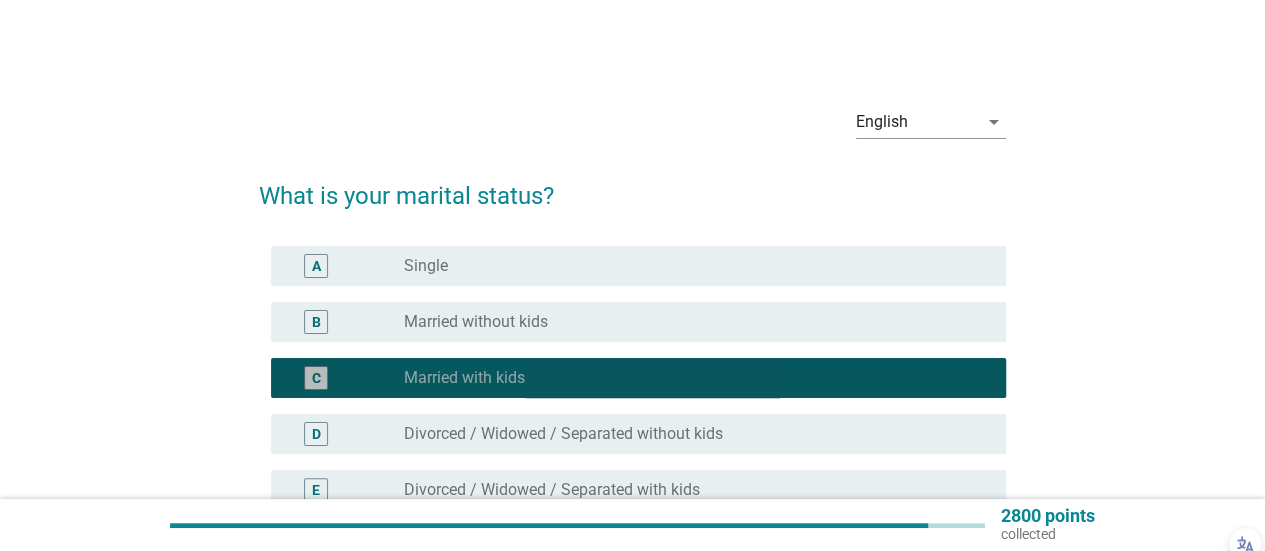scroll, scrollTop: 220, scrollLeft: 0, axis: vertical 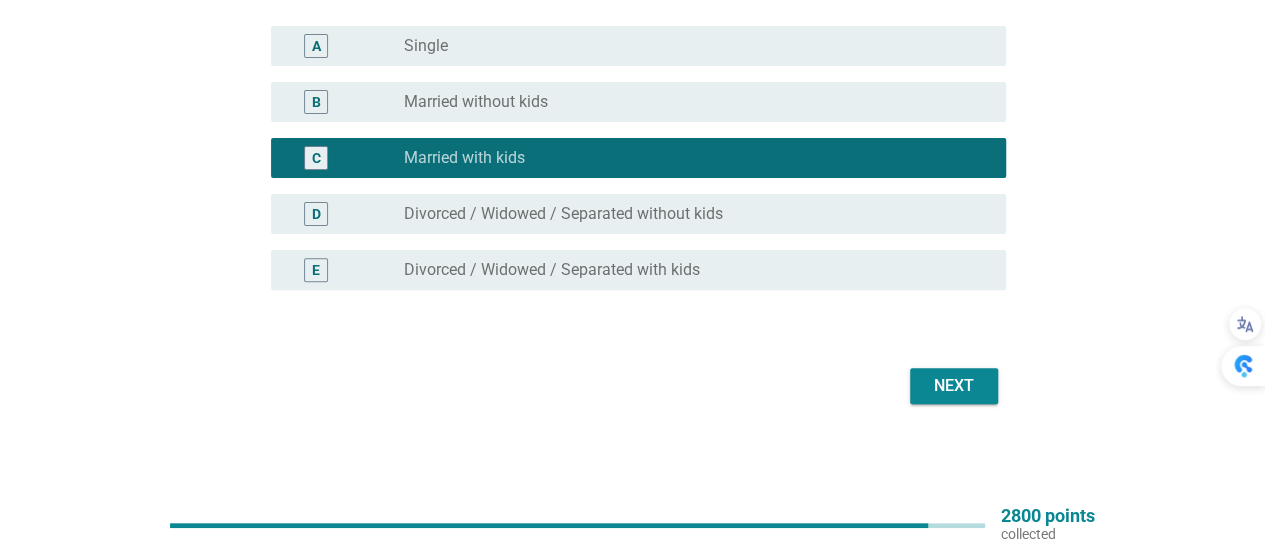 click on "Next" at bounding box center (954, 386) 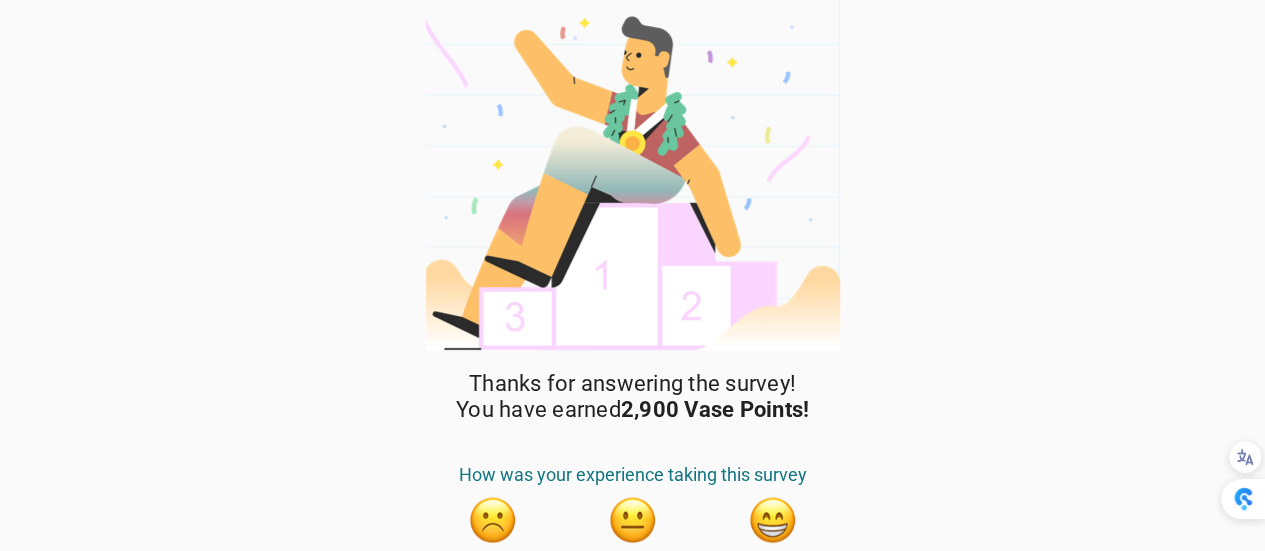 scroll, scrollTop: 82, scrollLeft: 0, axis: vertical 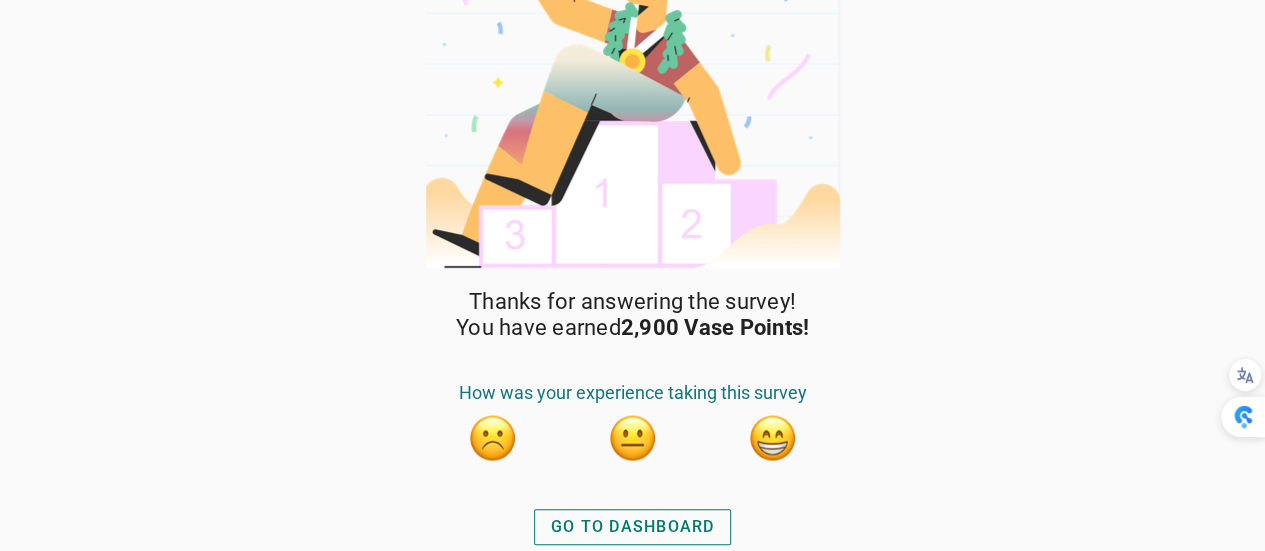 click on "GO TO DASHBOARD" at bounding box center (633, 527) 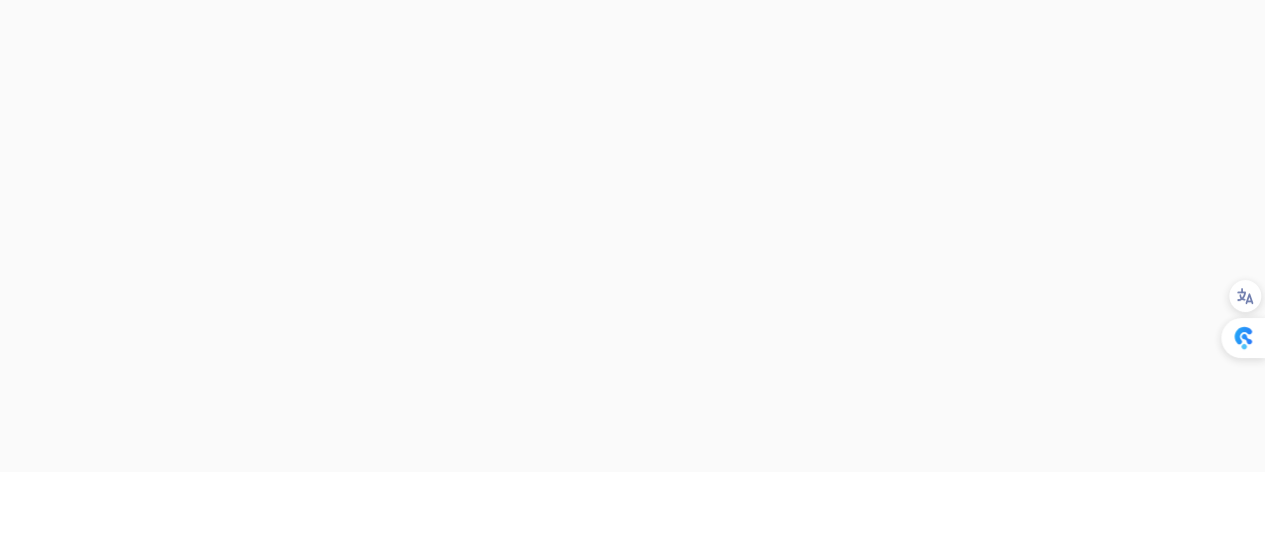 scroll, scrollTop: 0, scrollLeft: 0, axis: both 